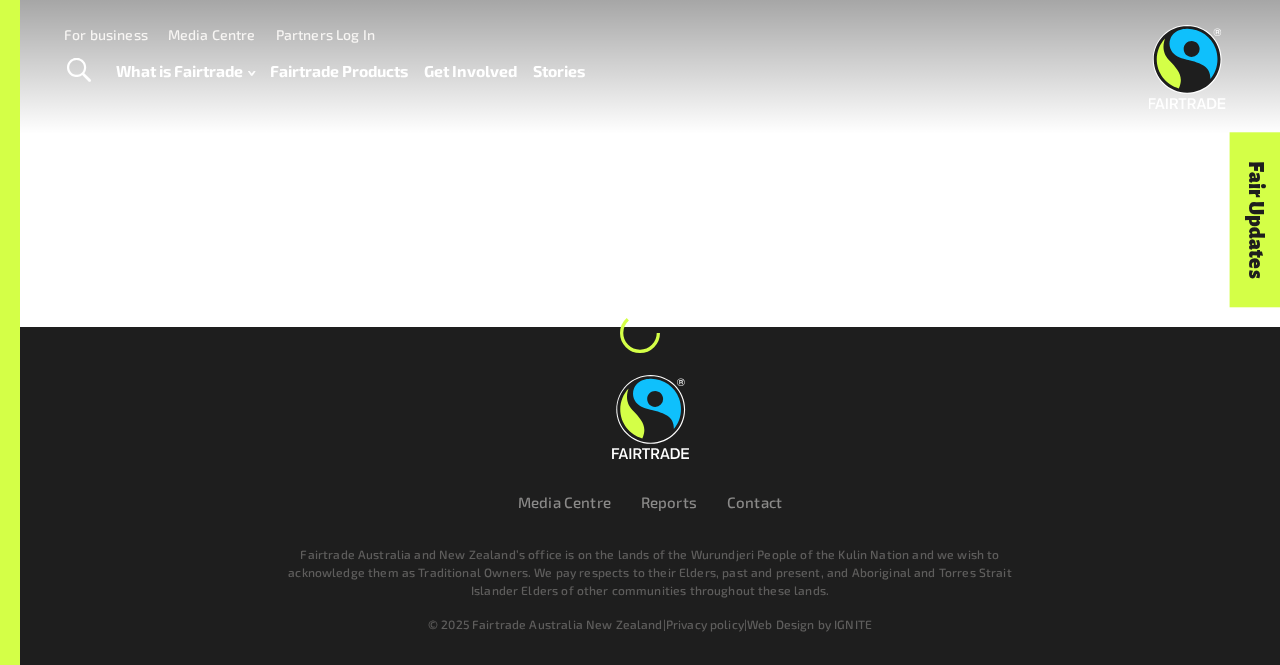 scroll, scrollTop: 0, scrollLeft: 0, axis: both 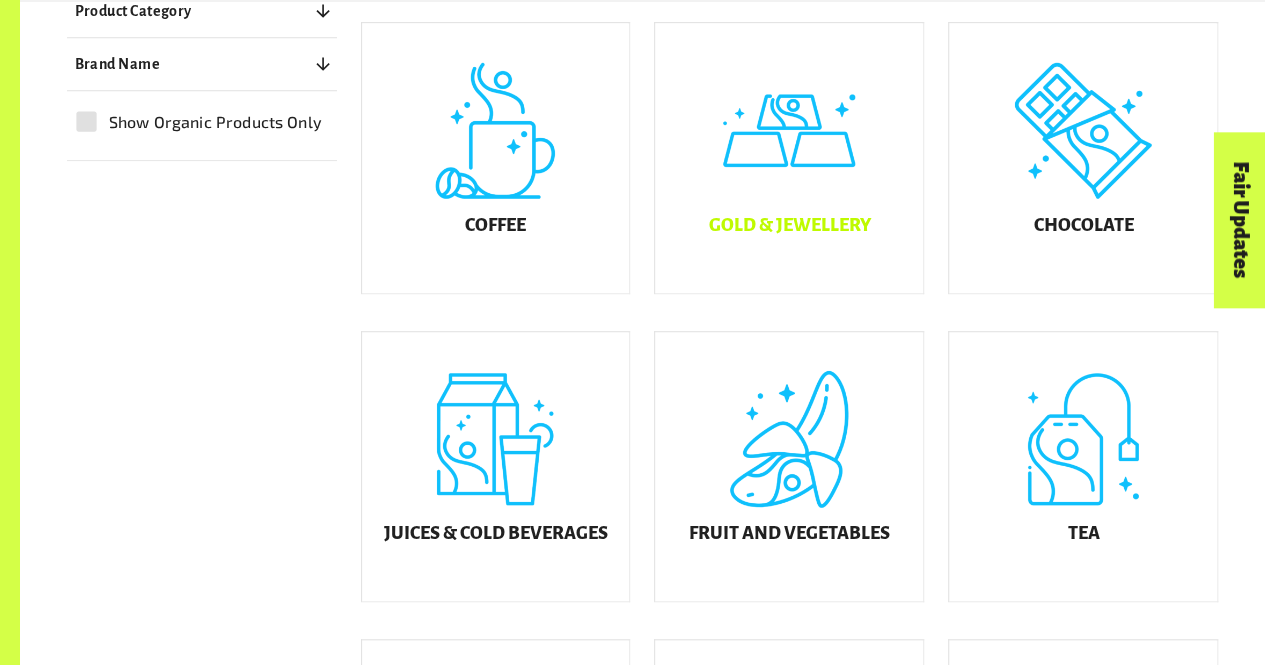 click on "Gold & Jewellery" at bounding box center [789, 226] 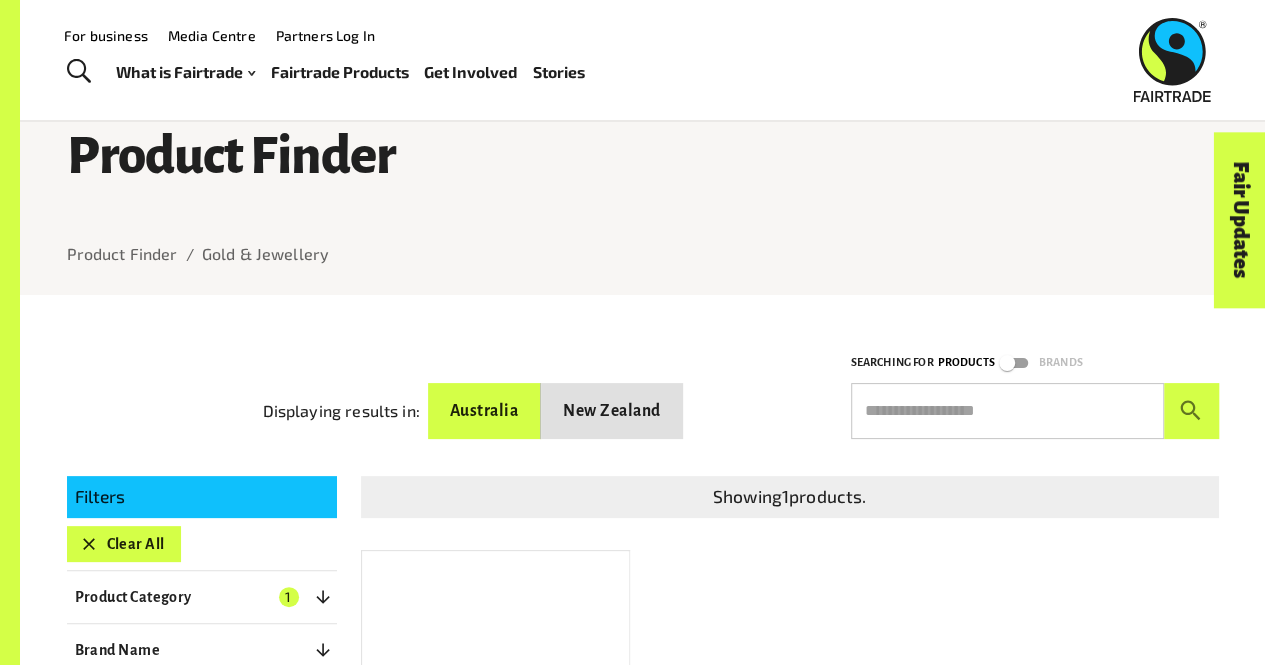 scroll, scrollTop: 0, scrollLeft: 0, axis: both 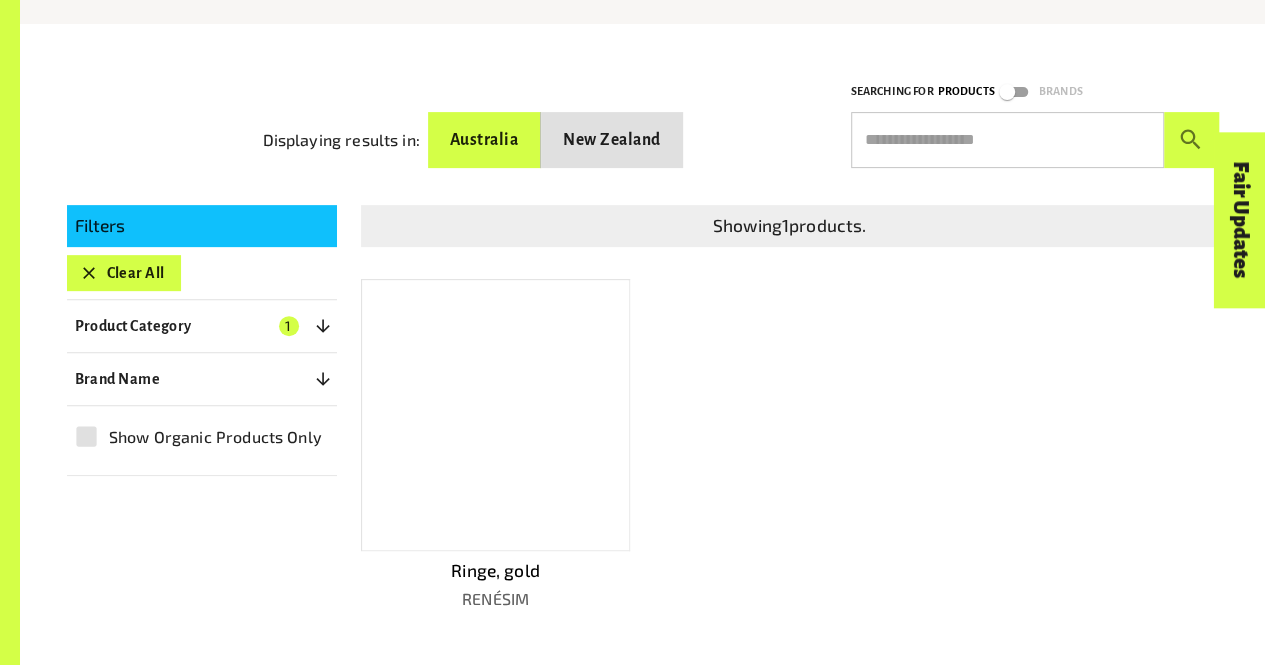 click at bounding box center [496, 415] 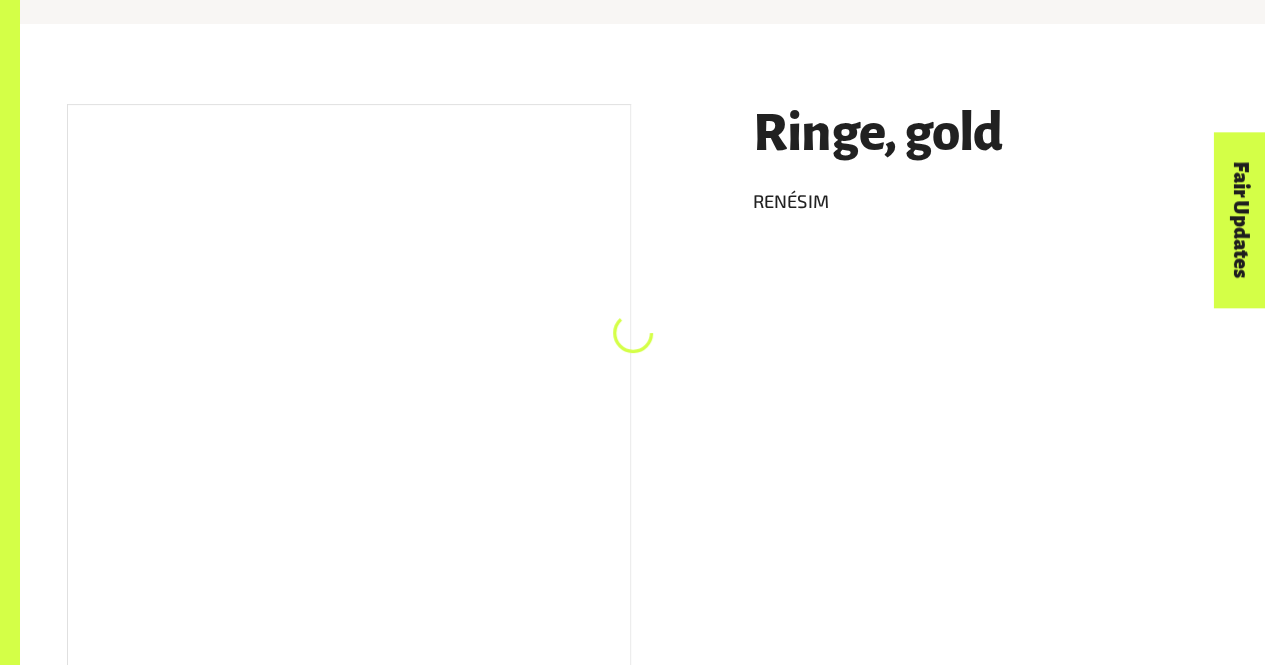 scroll, scrollTop: 303, scrollLeft: 0, axis: vertical 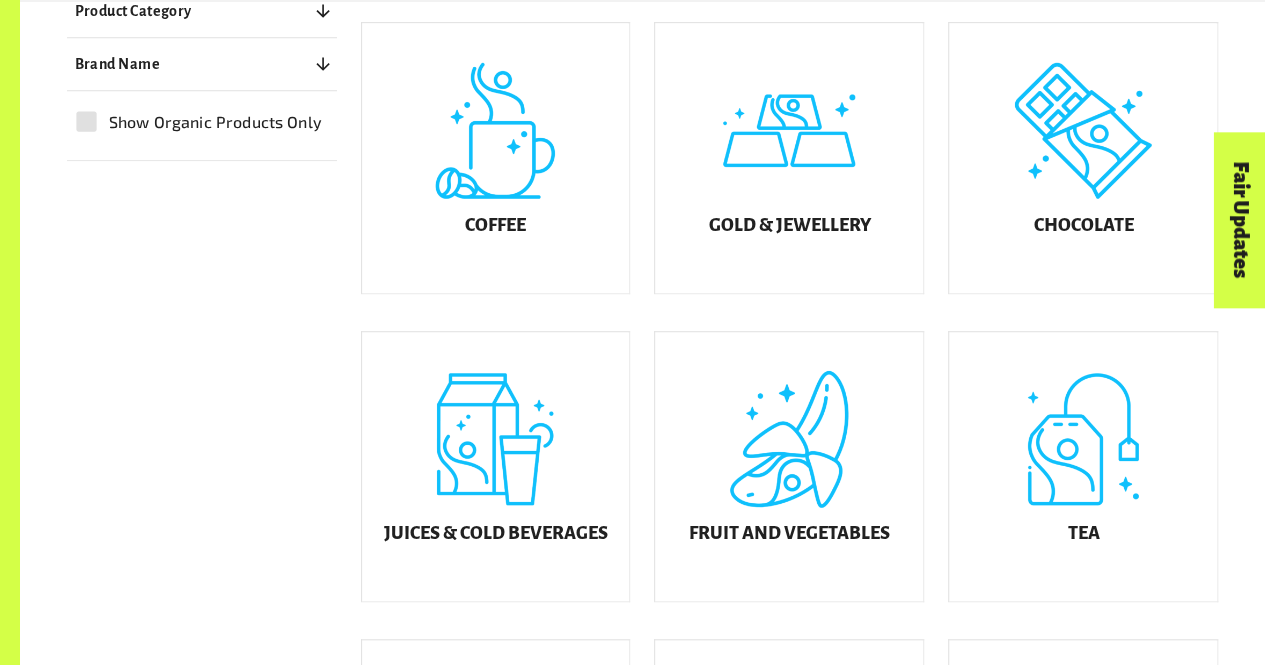 click on "Fair Updates" at bounding box center [1127, 282] 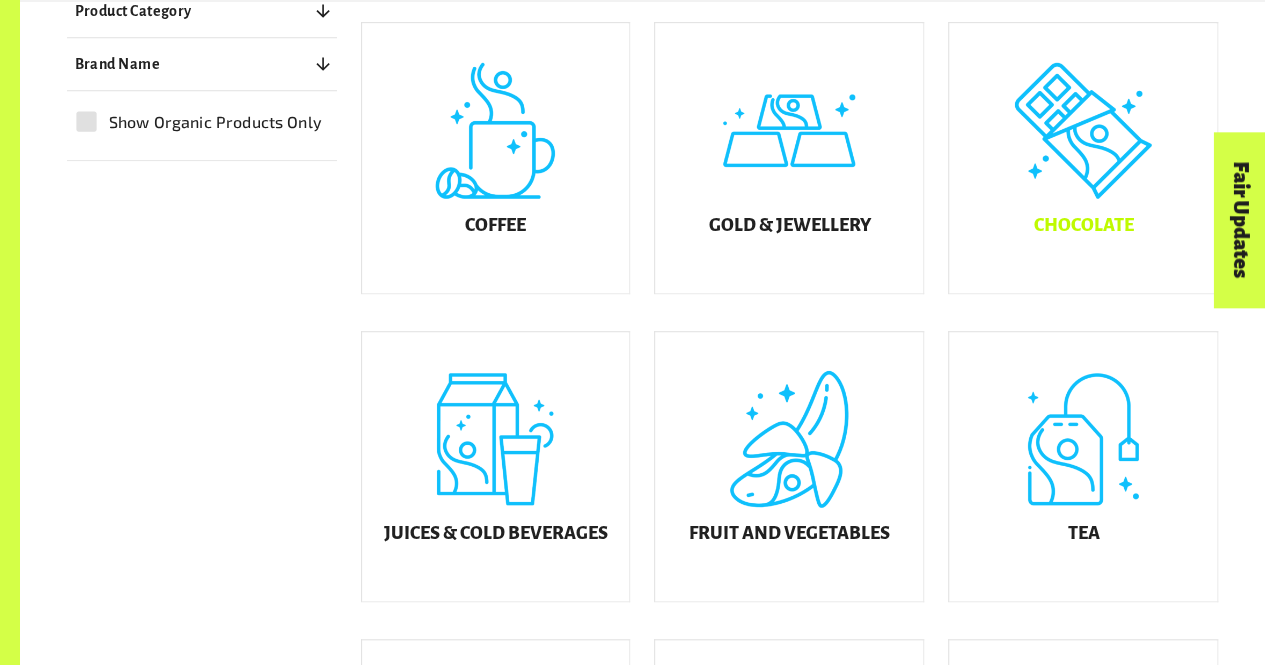 click on "Chocolate" at bounding box center (1083, 158) 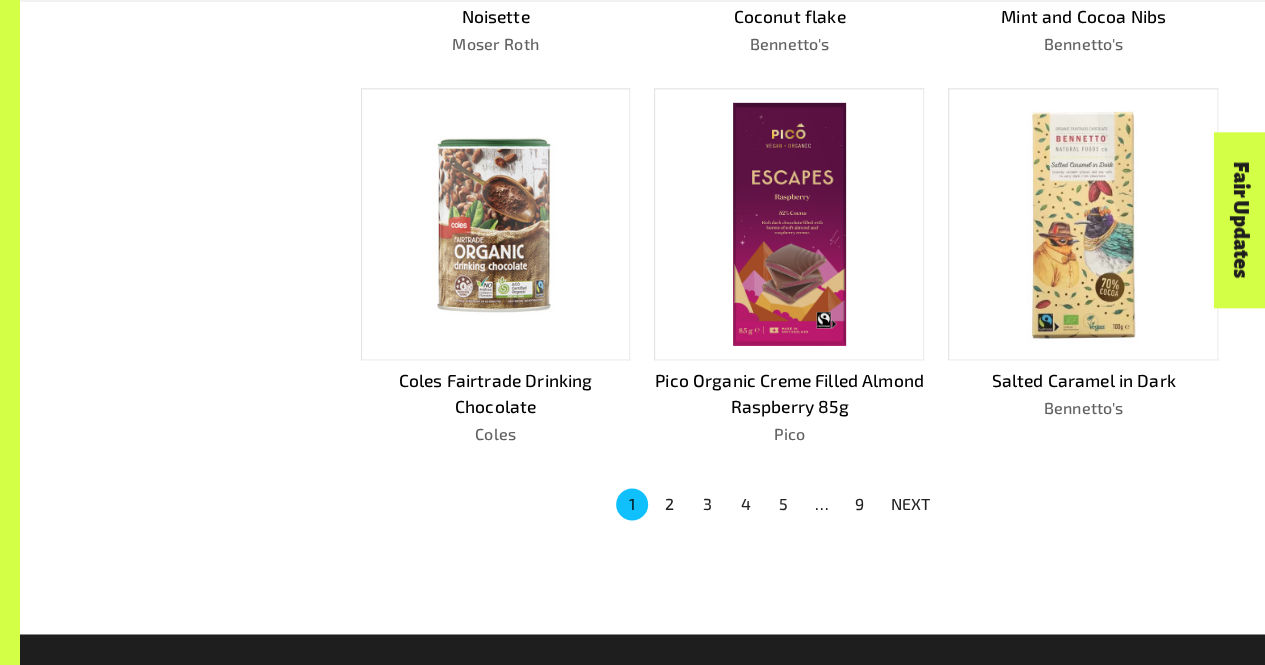 scroll, scrollTop: 1230, scrollLeft: 0, axis: vertical 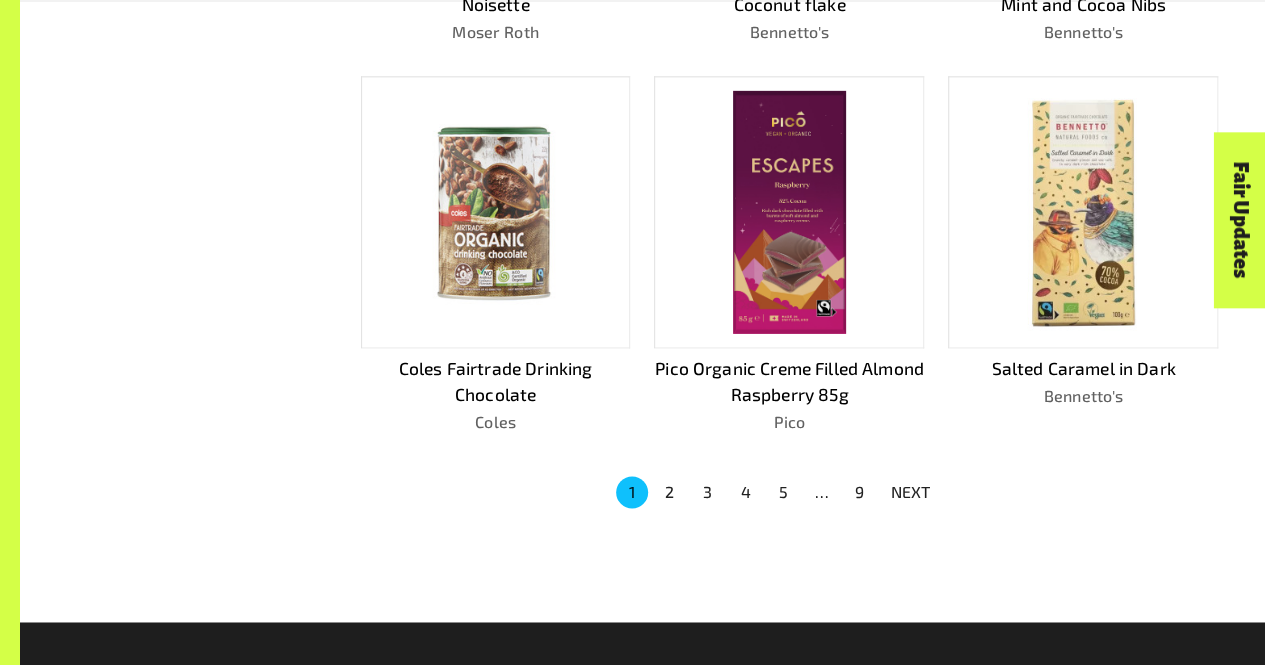 click on "2" at bounding box center (670, 492) 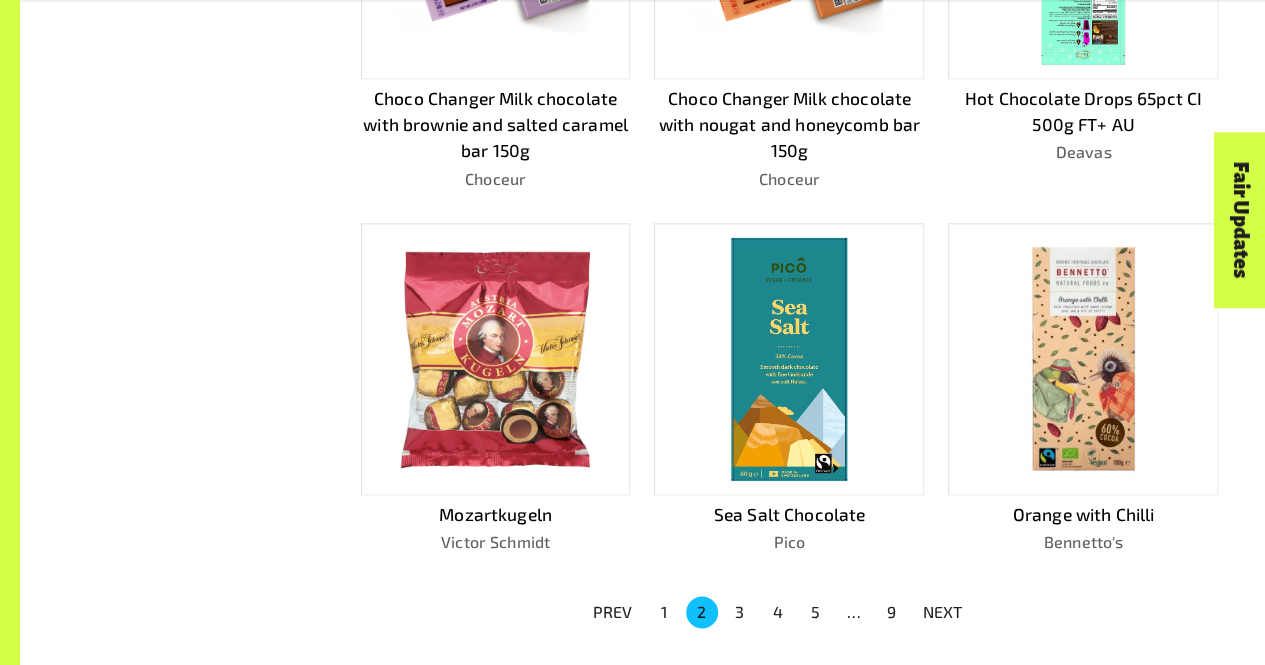scroll, scrollTop: 1137, scrollLeft: 0, axis: vertical 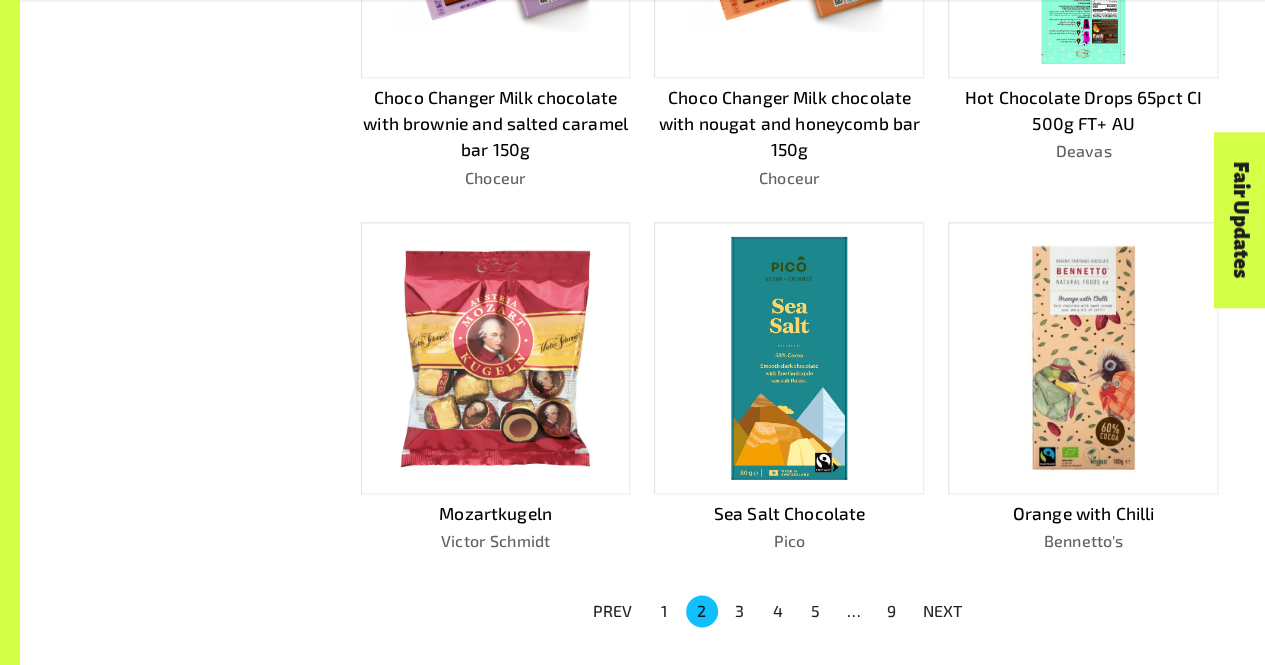 click on "NEXT" at bounding box center [943, 611] 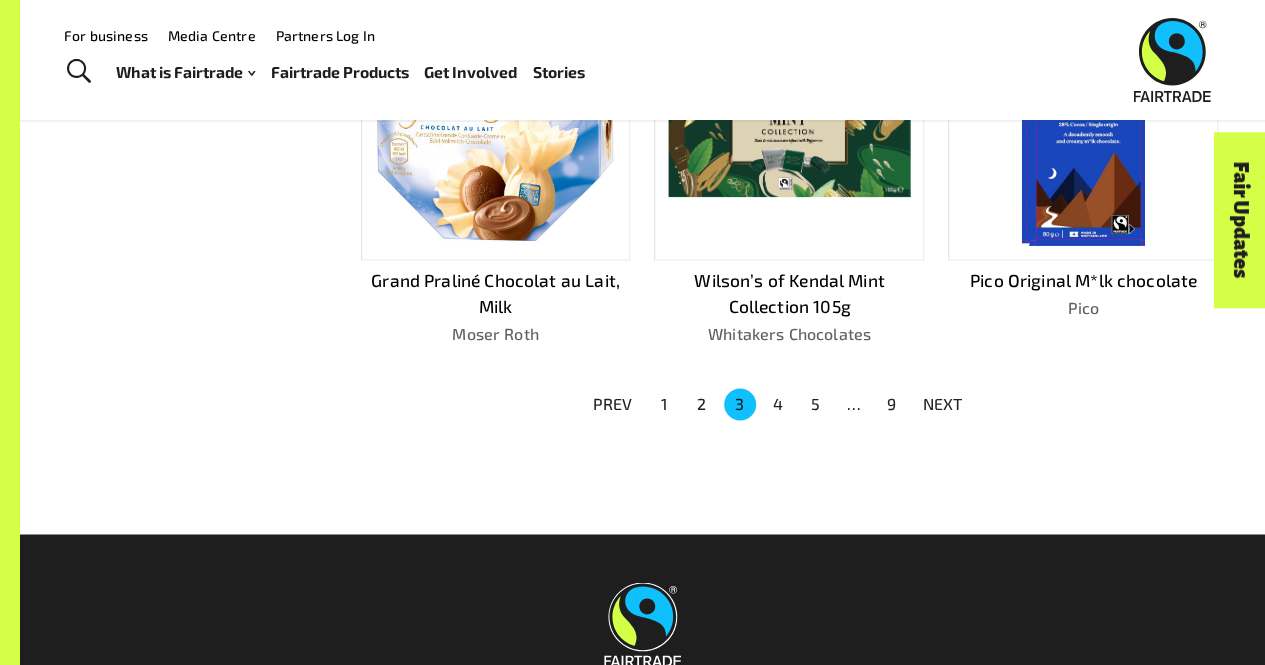 scroll, scrollTop: 1348, scrollLeft: 0, axis: vertical 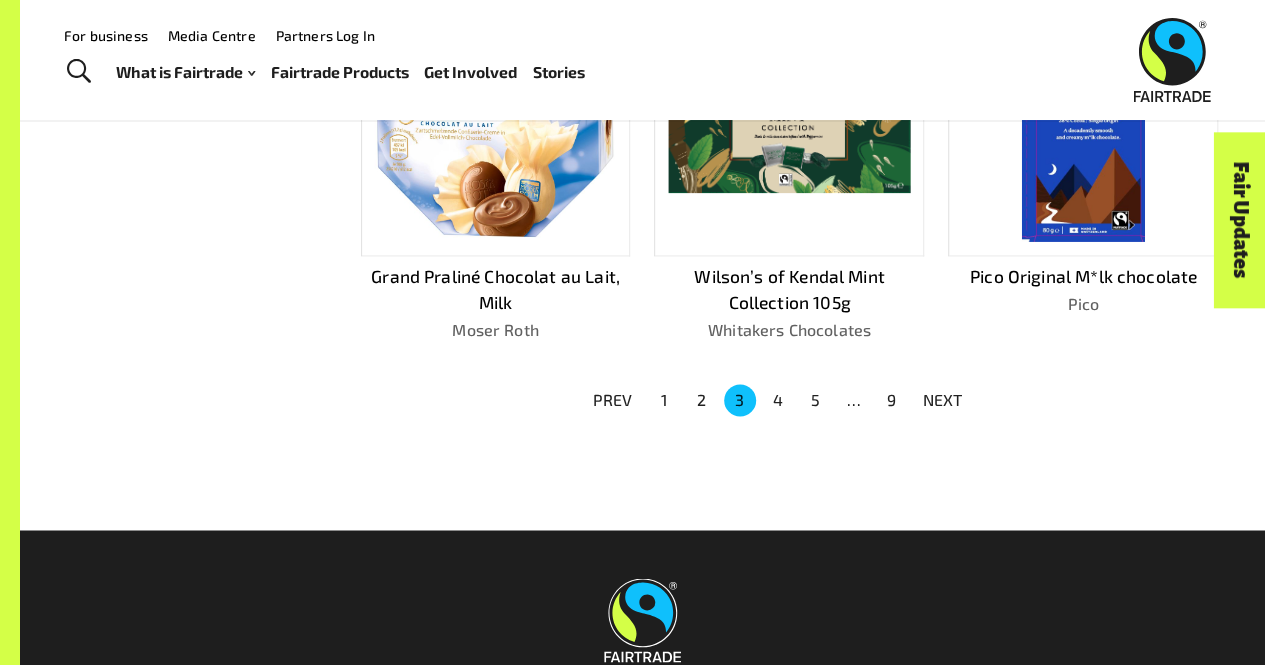 click on "NEXT" at bounding box center (943, 400) 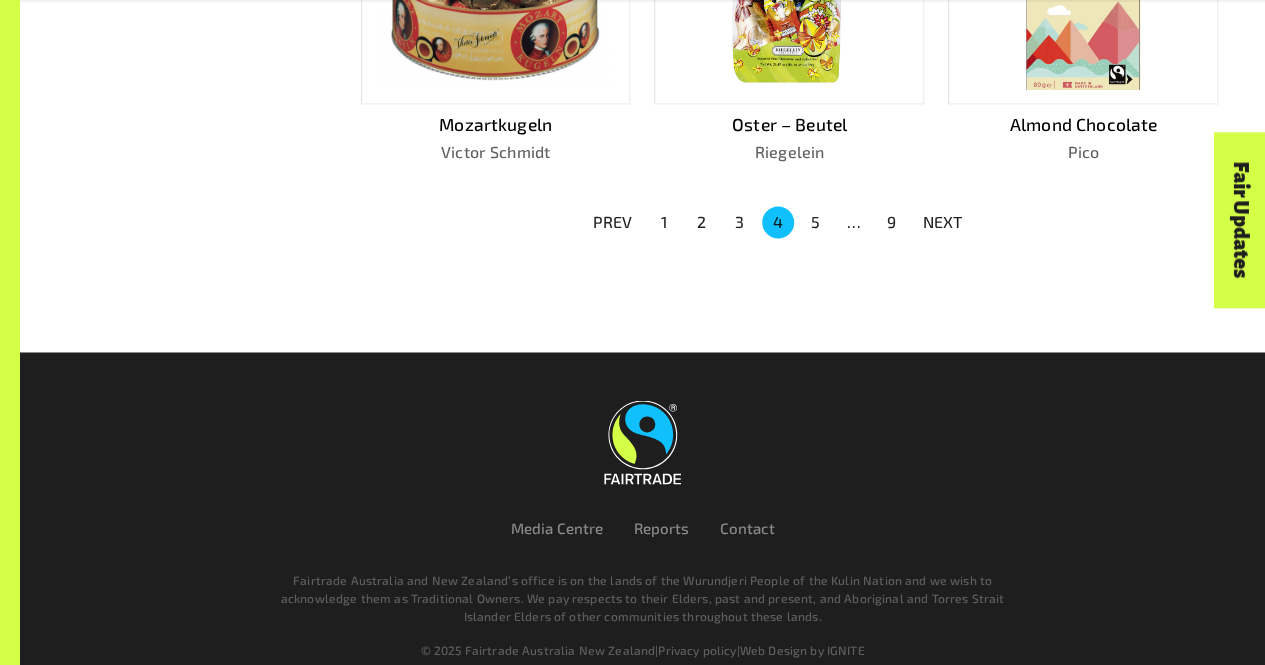 scroll, scrollTop: 1528, scrollLeft: 0, axis: vertical 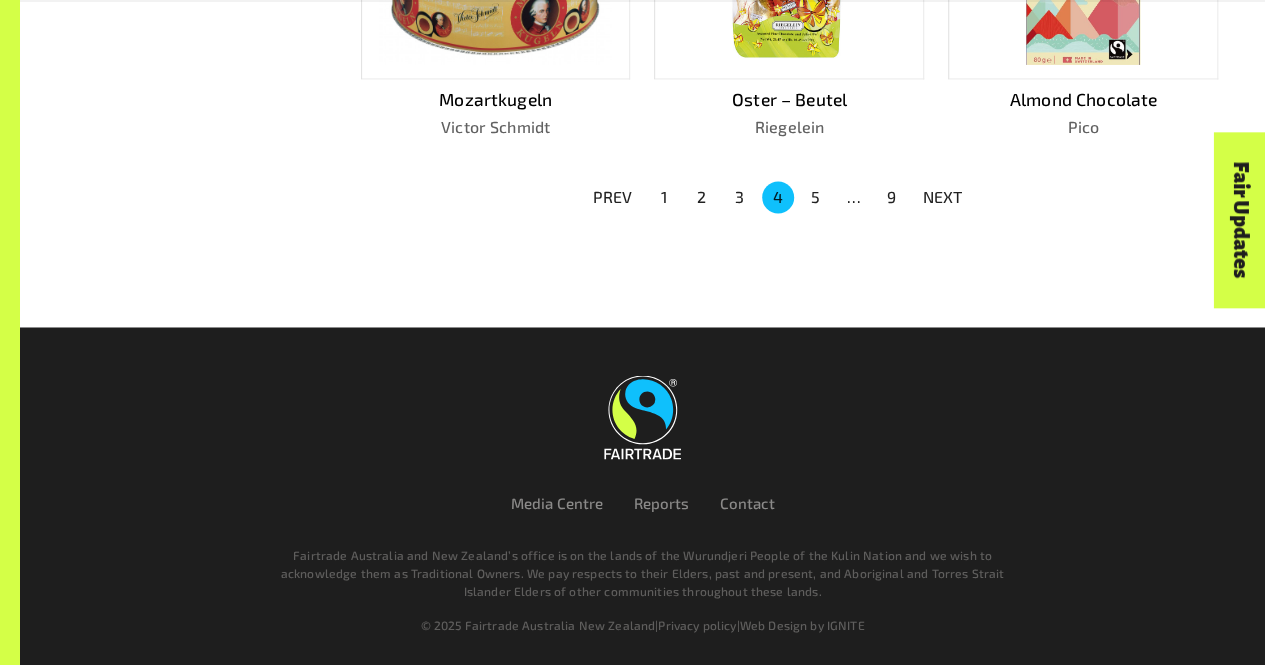 click on "NEXT" at bounding box center [943, 197] 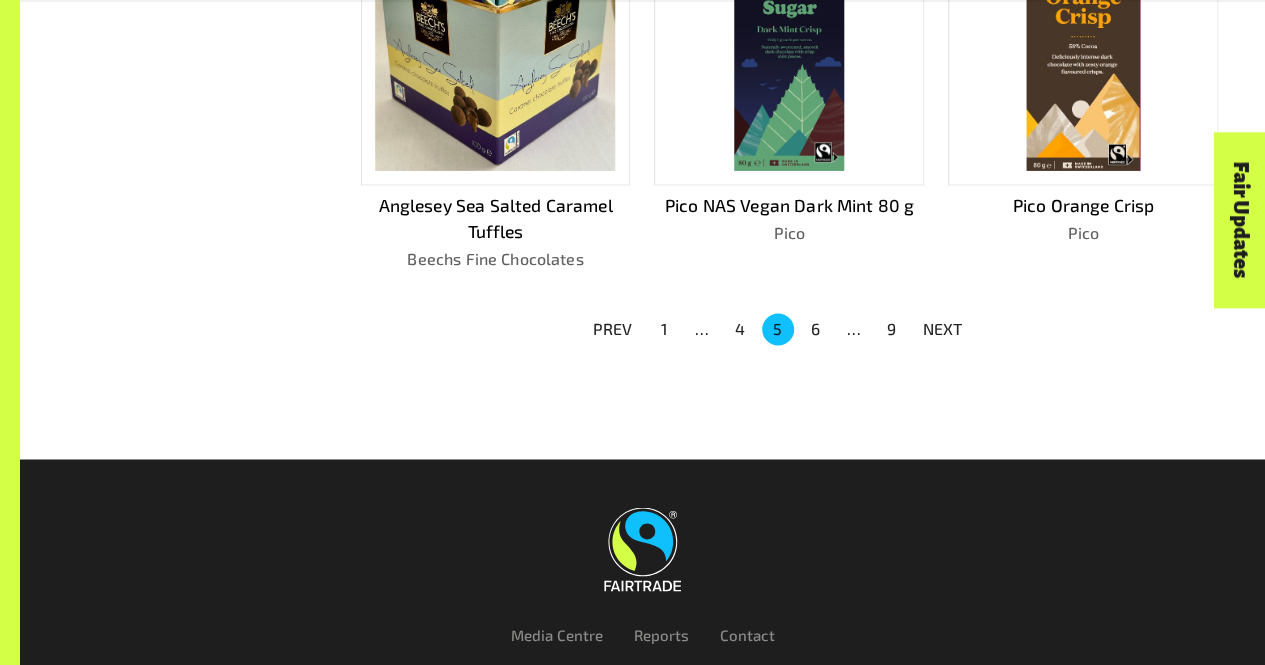 scroll, scrollTop: 1395, scrollLeft: 0, axis: vertical 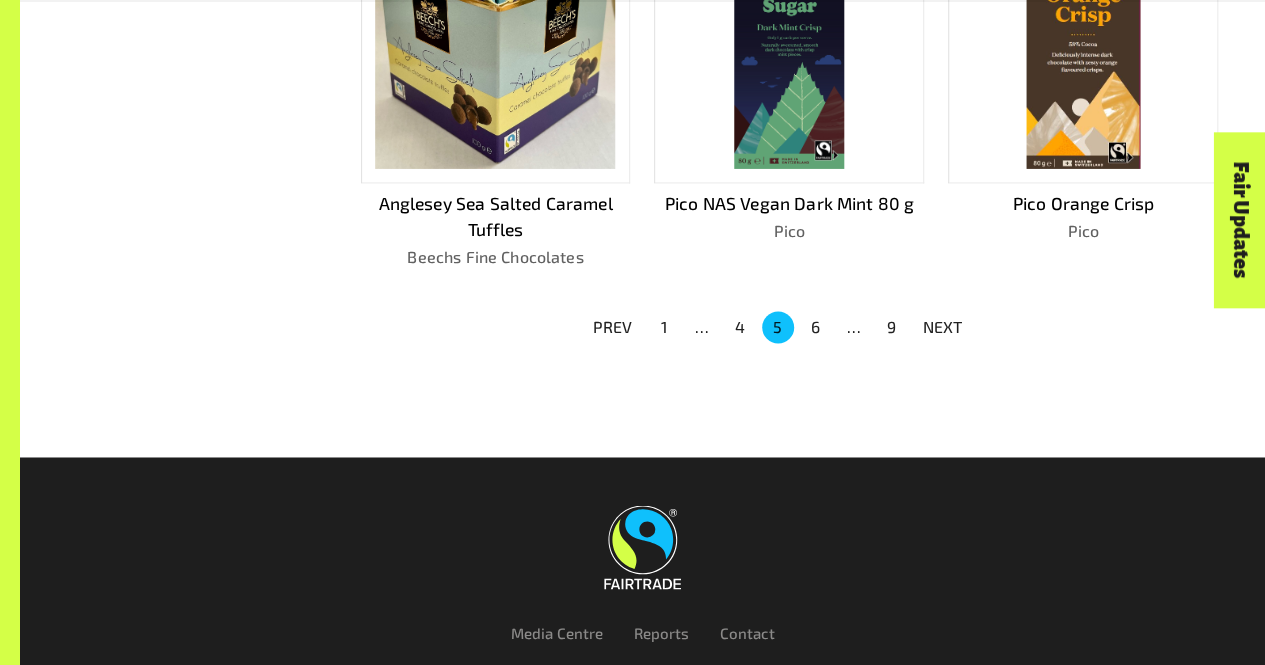 click on "NEXT" at bounding box center [943, 327] 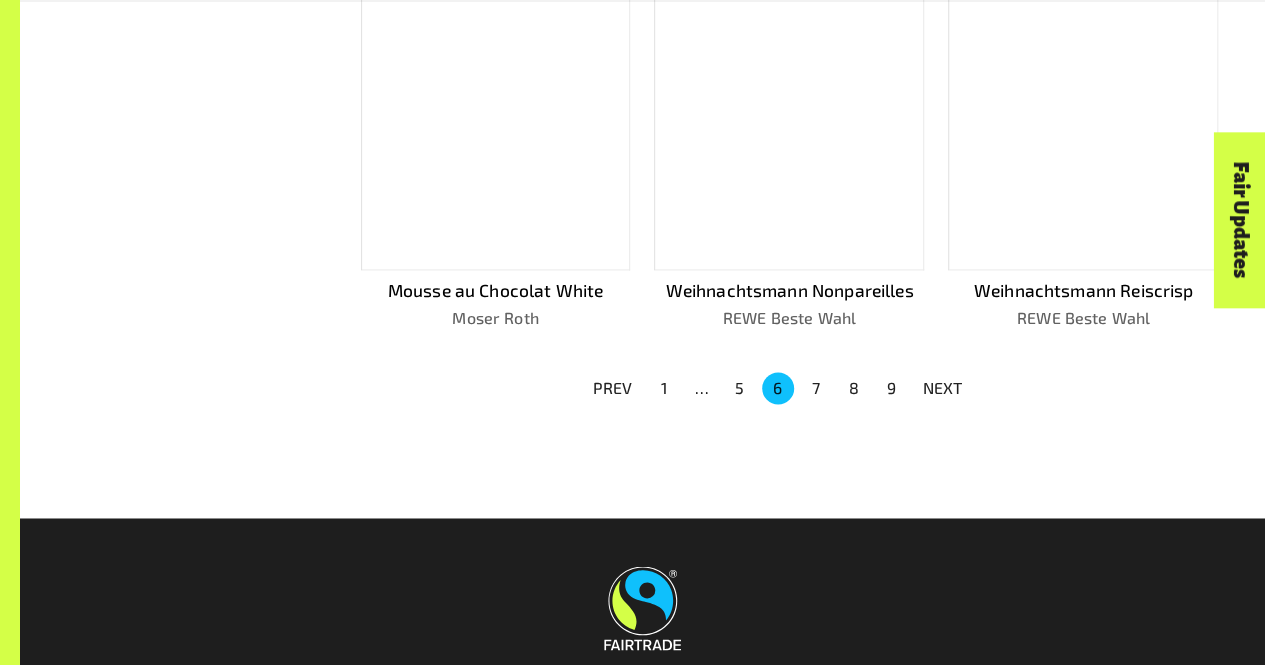 scroll, scrollTop: 1335, scrollLeft: 0, axis: vertical 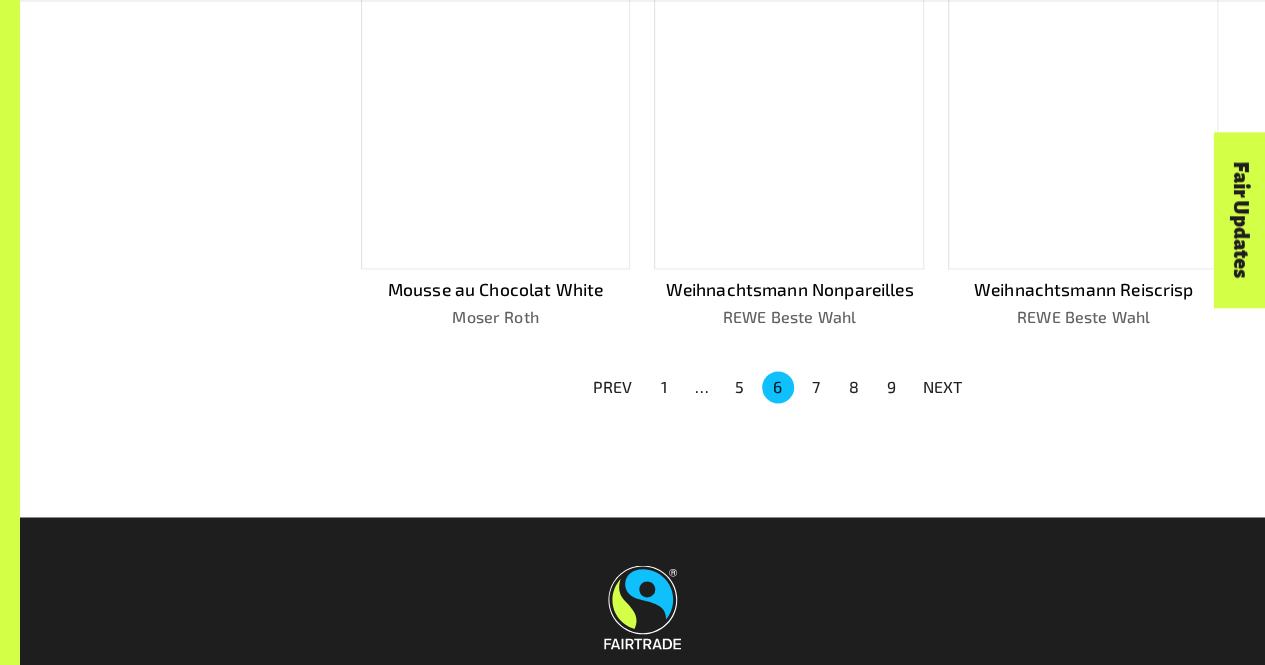 click on "NEXT" at bounding box center (943, 387) 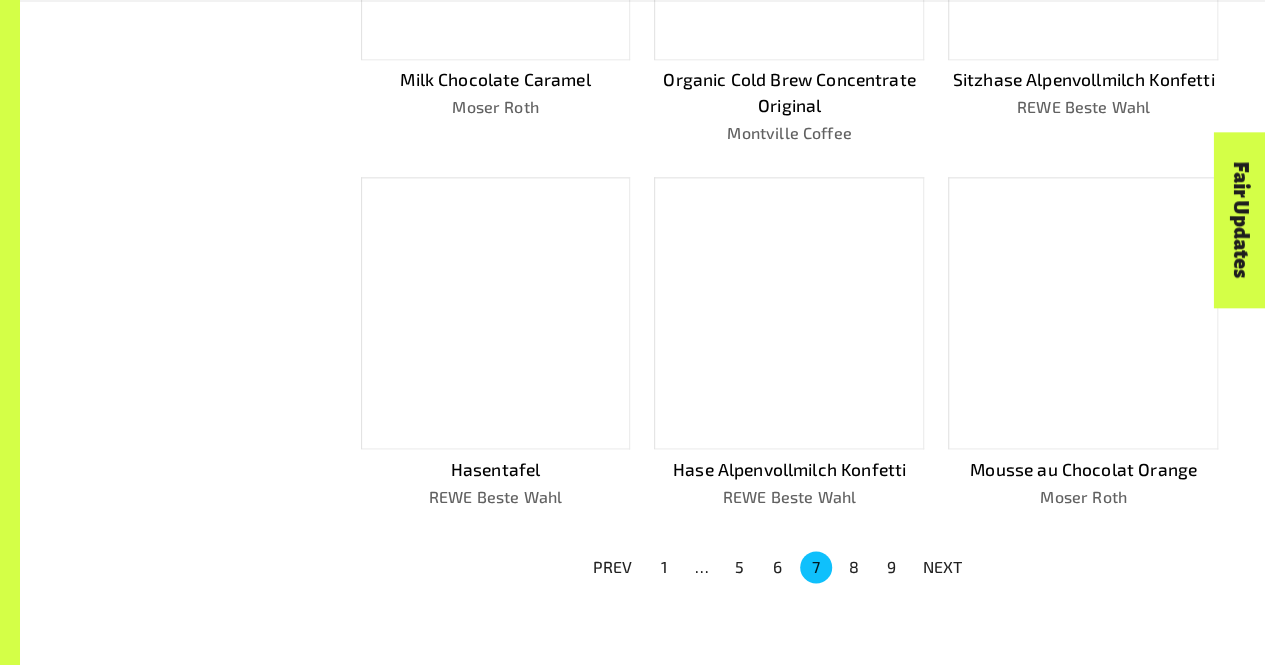scroll, scrollTop: 1528, scrollLeft: 0, axis: vertical 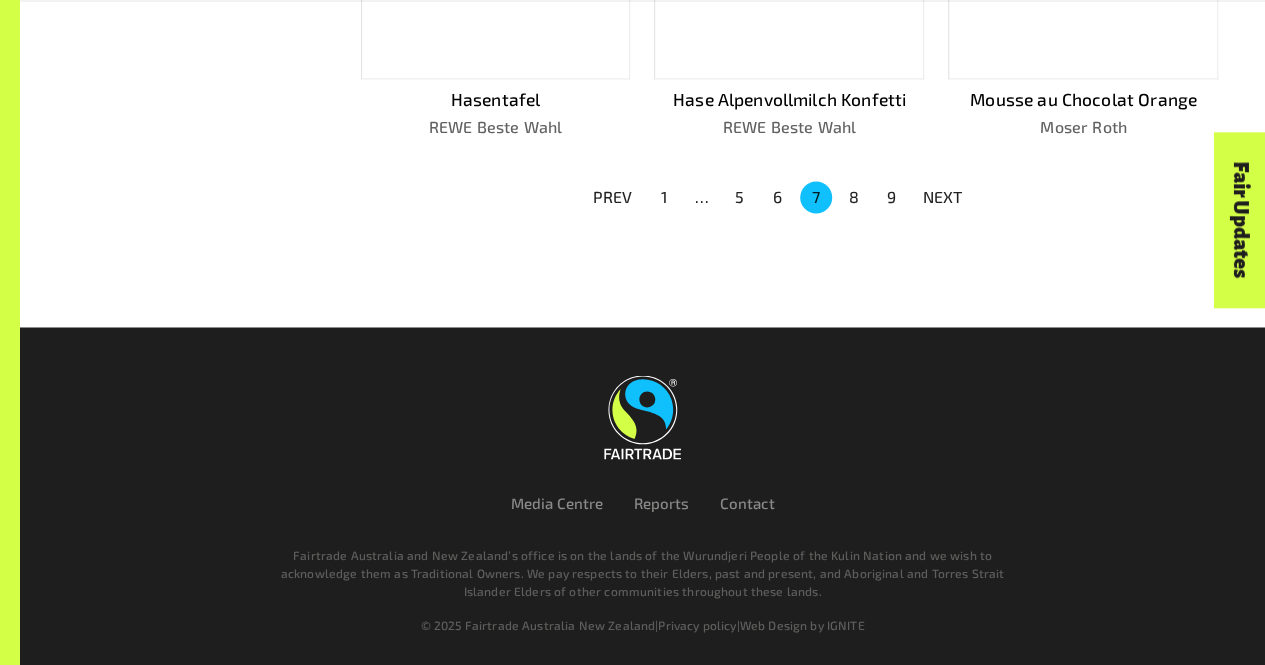 click on "NEXT" at bounding box center [943, 197] 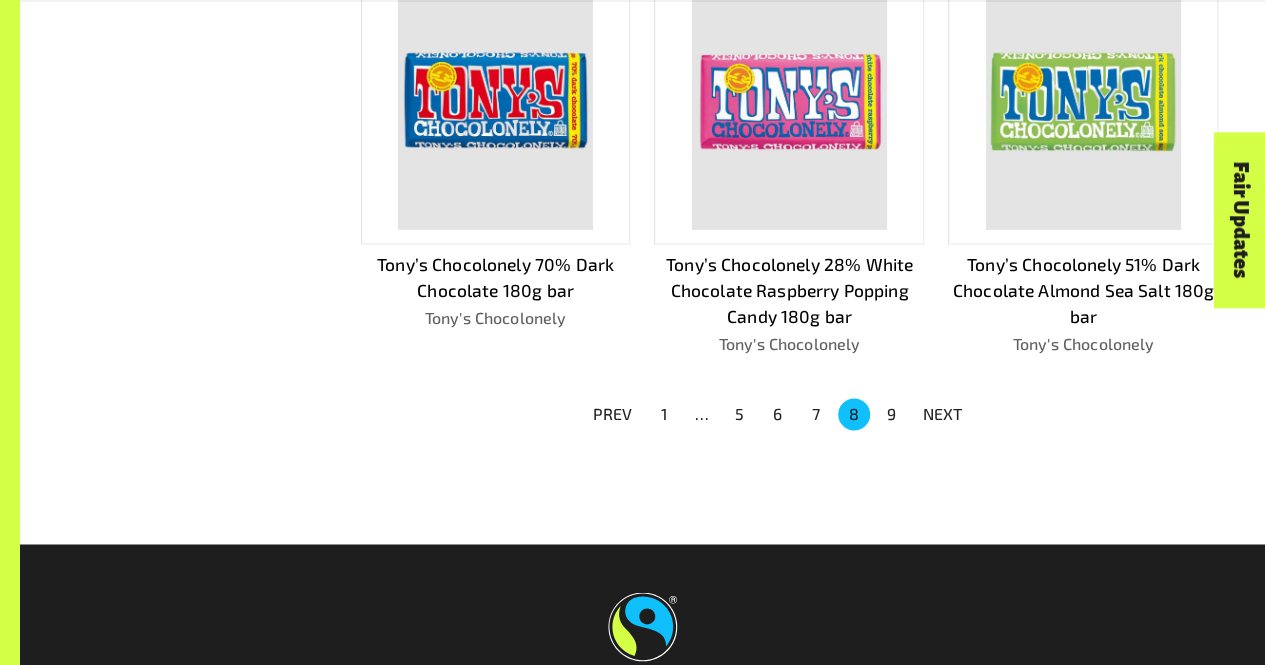 scroll, scrollTop: 1339, scrollLeft: 0, axis: vertical 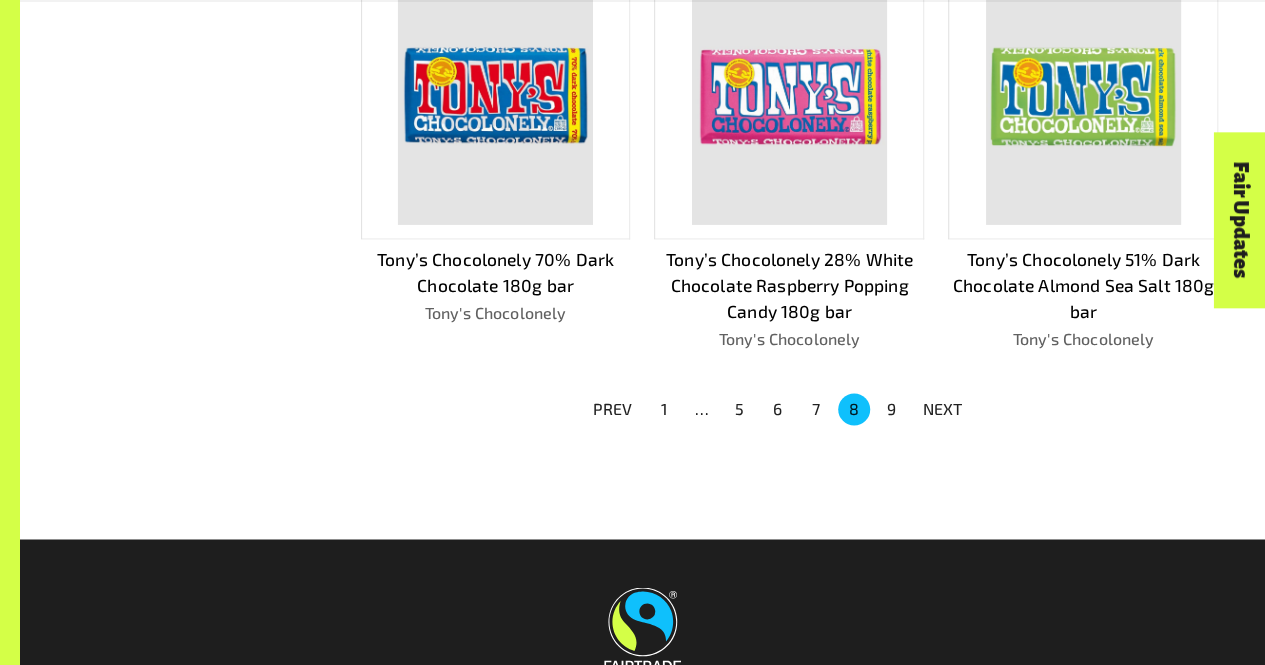 click on "NEXT" at bounding box center (943, 409) 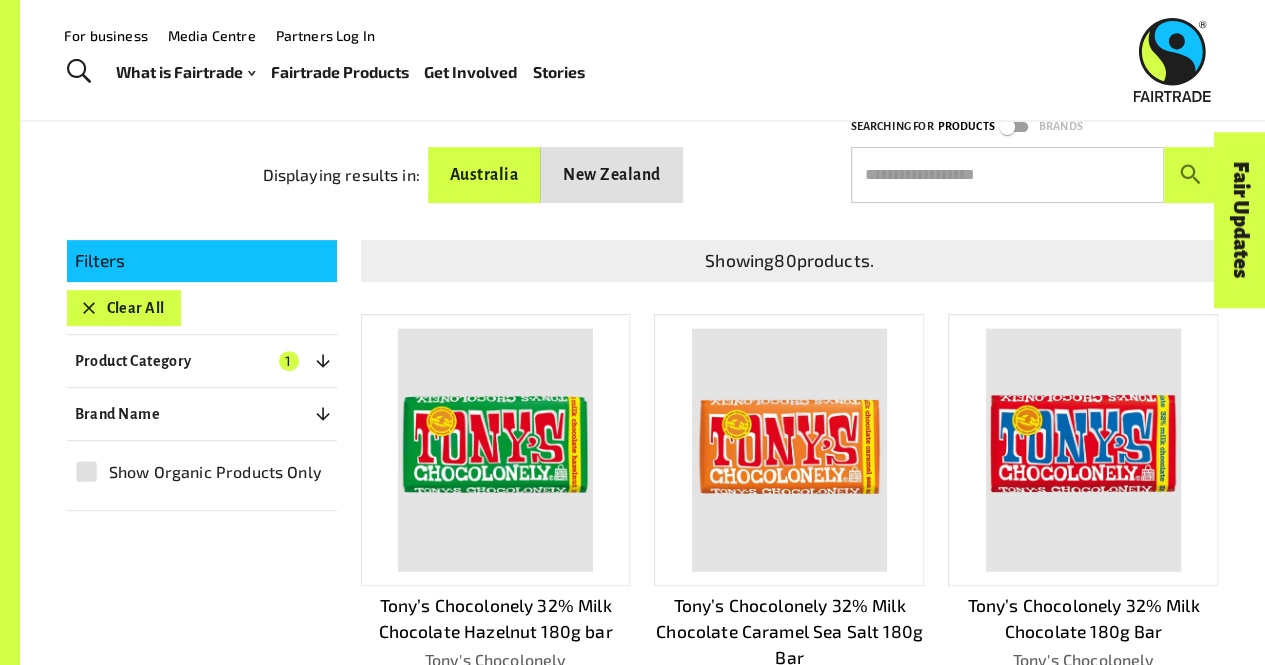 scroll, scrollTop: 236, scrollLeft: 0, axis: vertical 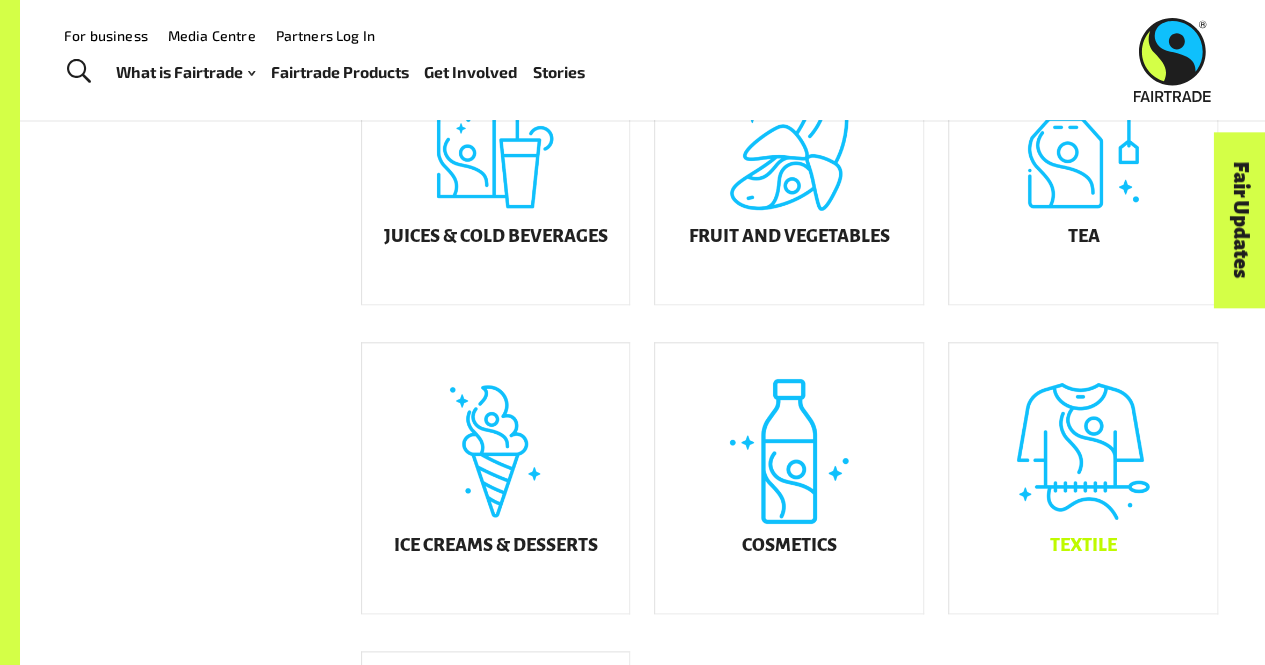 click on "Textile" at bounding box center (1083, 478) 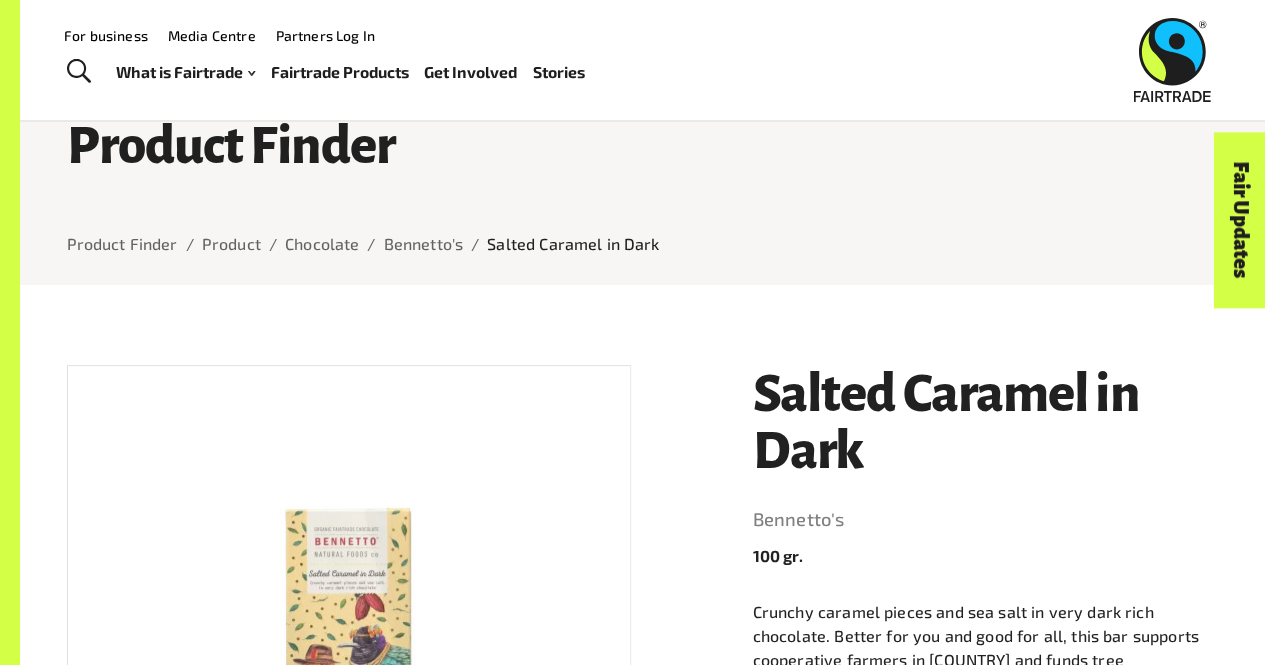scroll, scrollTop: 0, scrollLeft: 0, axis: both 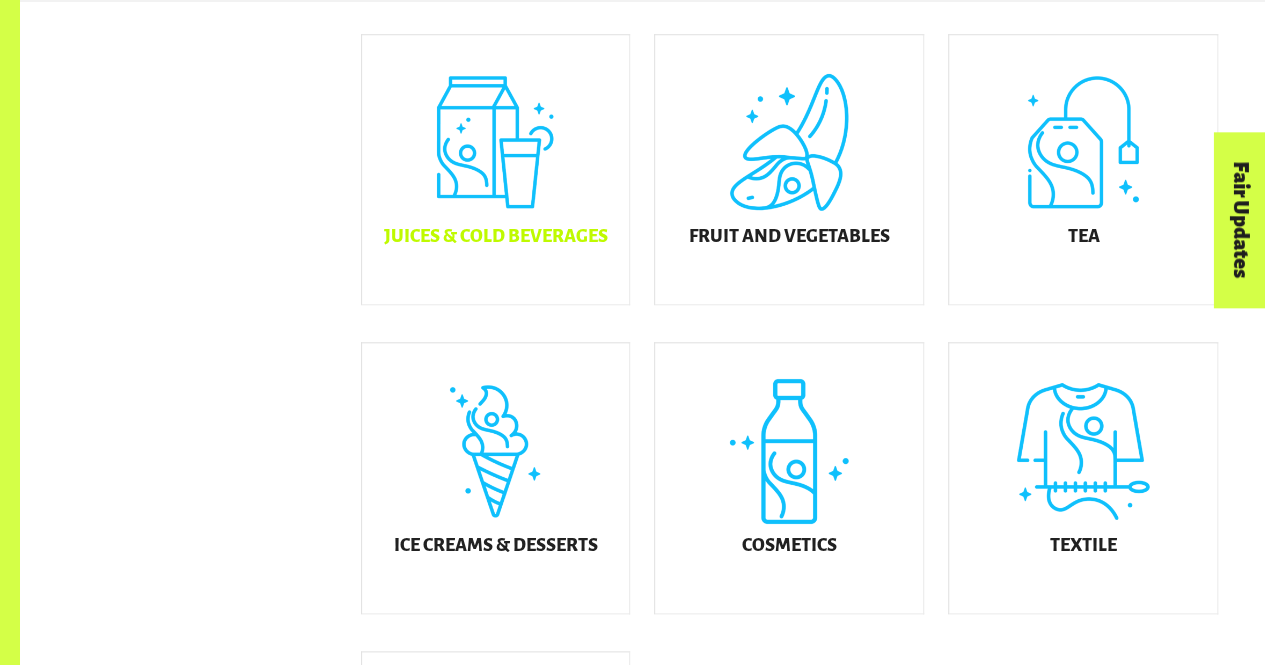 click on "Juices & Cold Beverages" at bounding box center [496, 170] 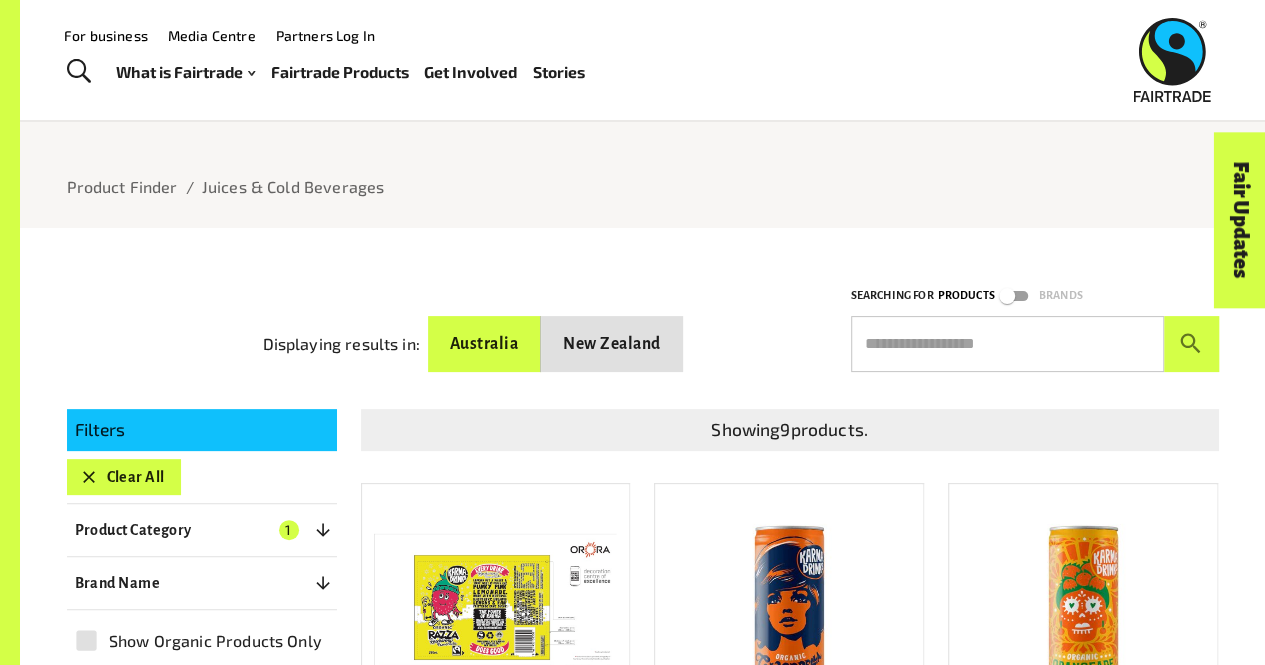 scroll, scrollTop: 30, scrollLeft: 0, axis: vertical 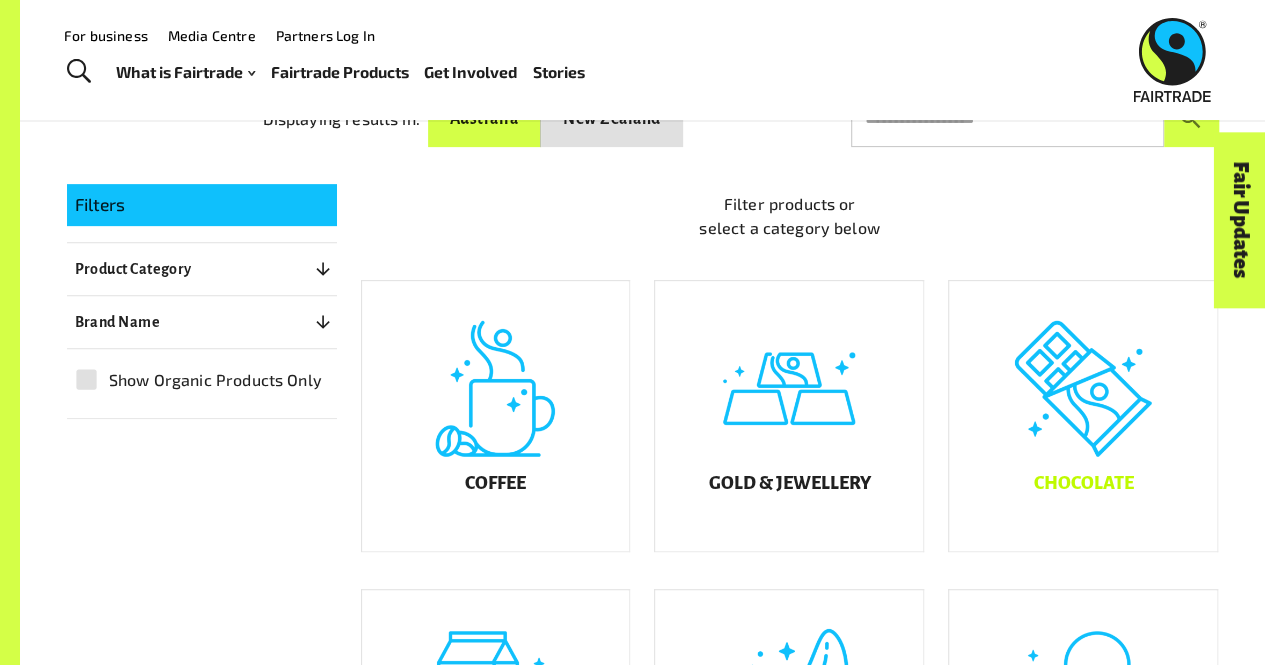 click on "Chocolate" at bounding box center [1083, 416] 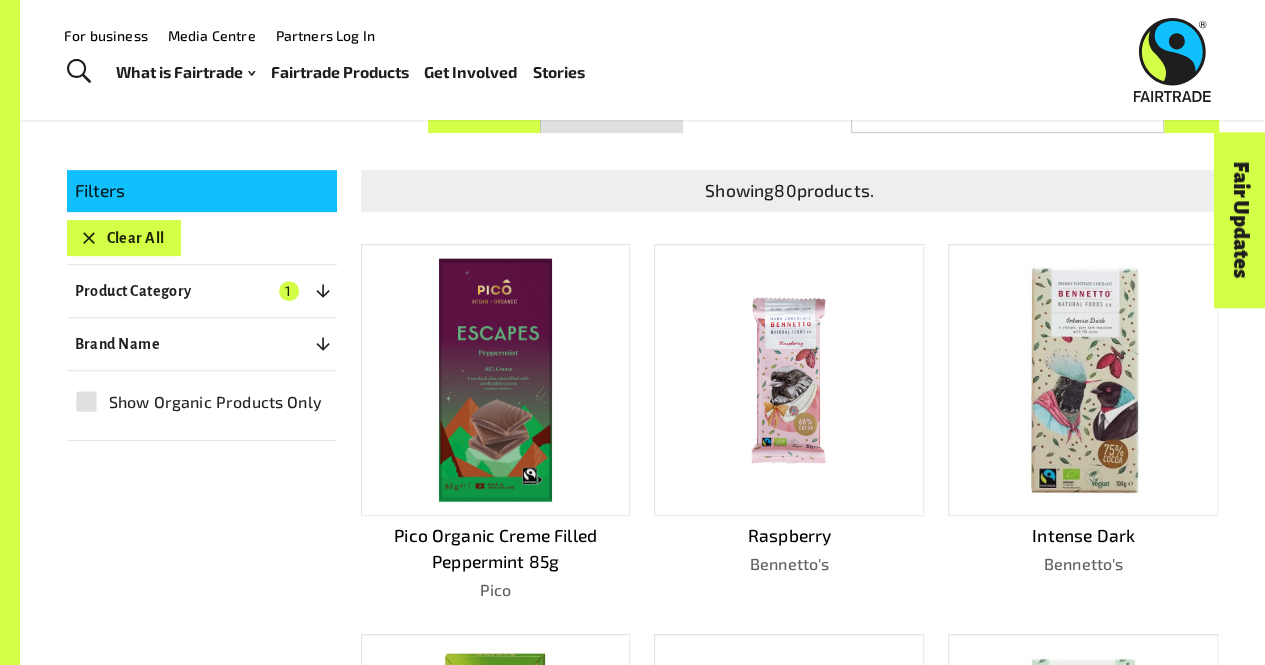 scroll, scrollTop: 253, scrollLeft: 0, axis: vertical 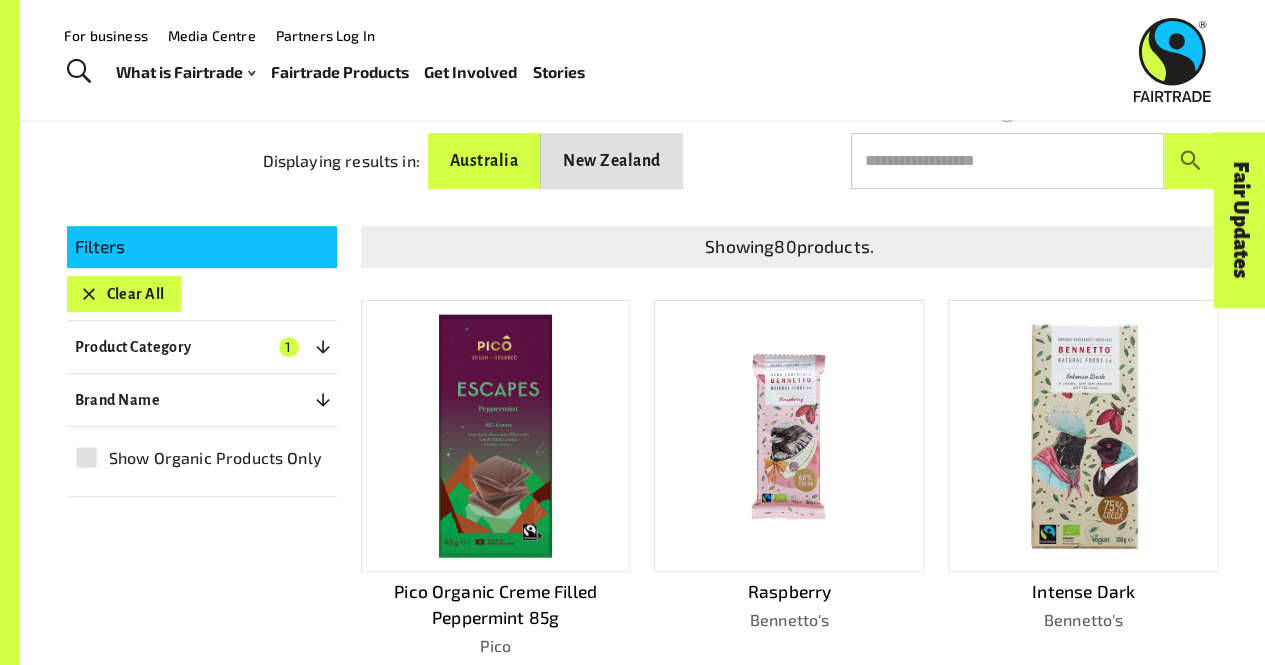 click on "Showing  80  products." at bounding box center (778, 231) 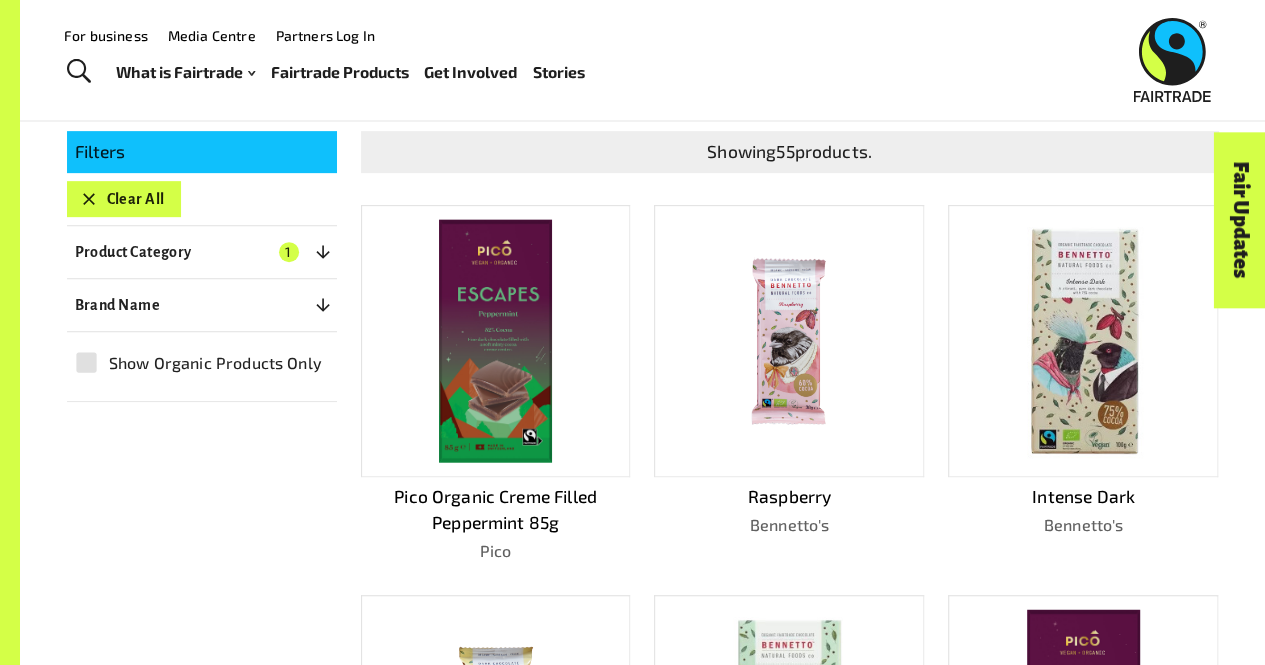 scroll, scrollTop: 0, scrollLeft: 0, axis: both 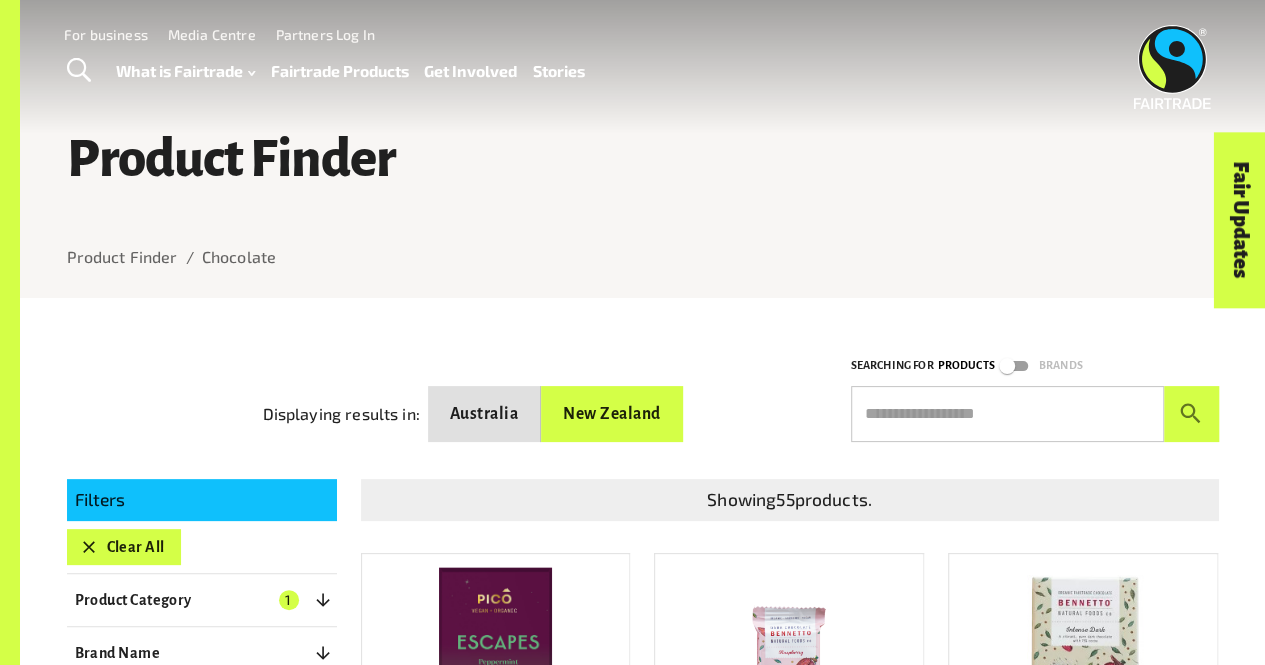 click on "Australia" at bounding box center (484, 414) 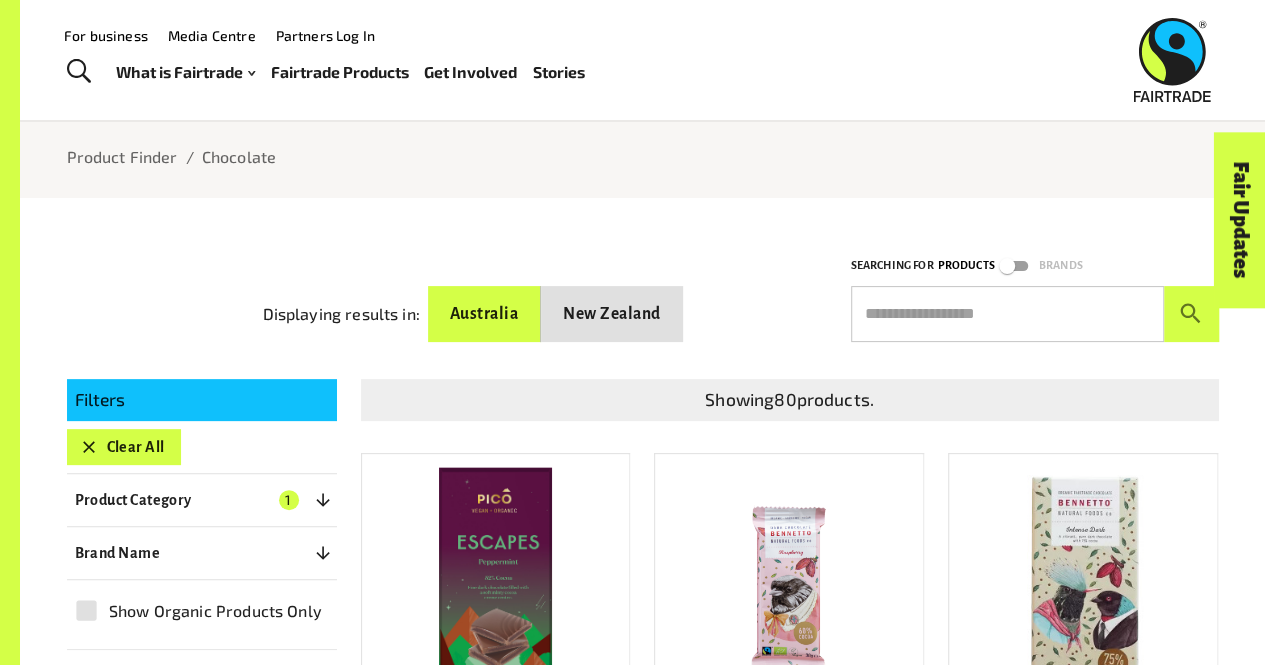 scroll, scrollTop: 0, scrollLeft: 0, axis: both 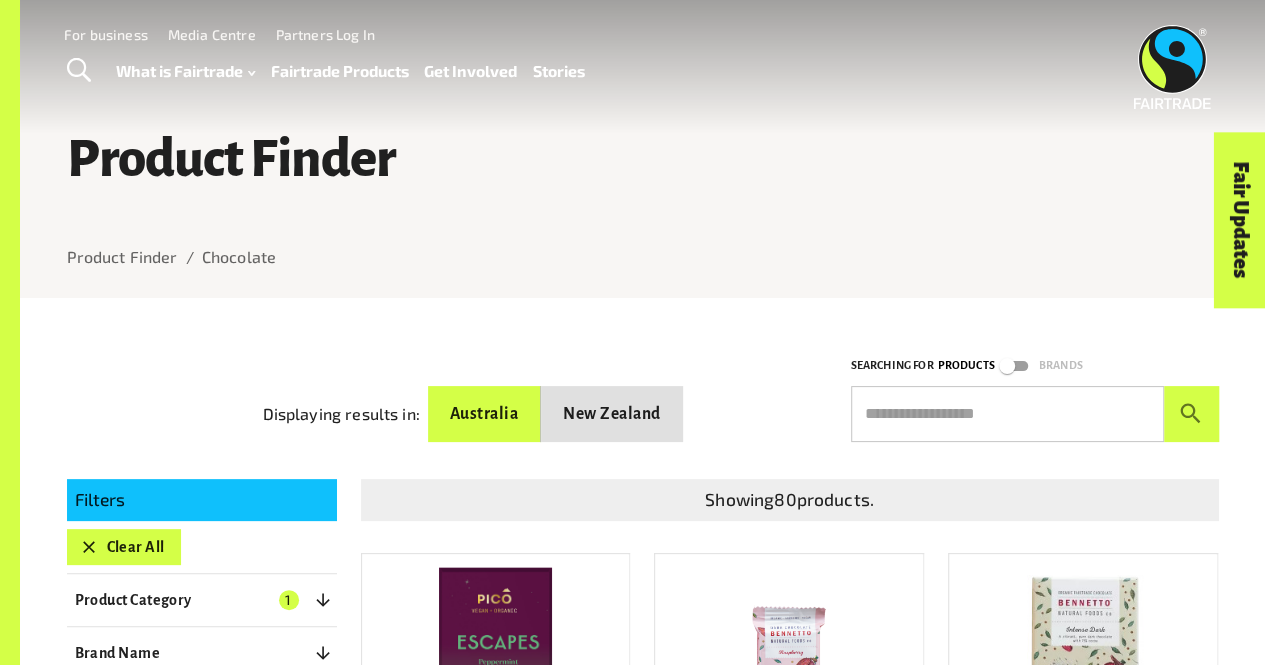 click on "New Zealand" at bounding box center [611, 414] 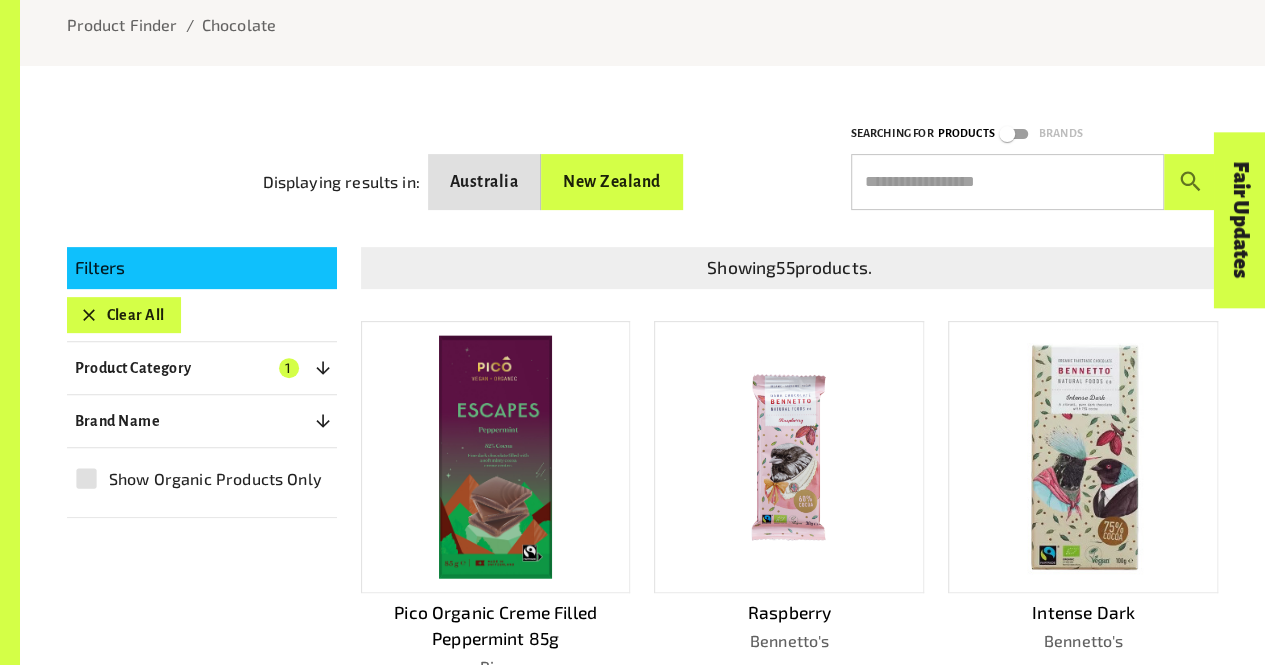 scroll, scrollTop: 233, scrollLeft: 0, axis: vertical 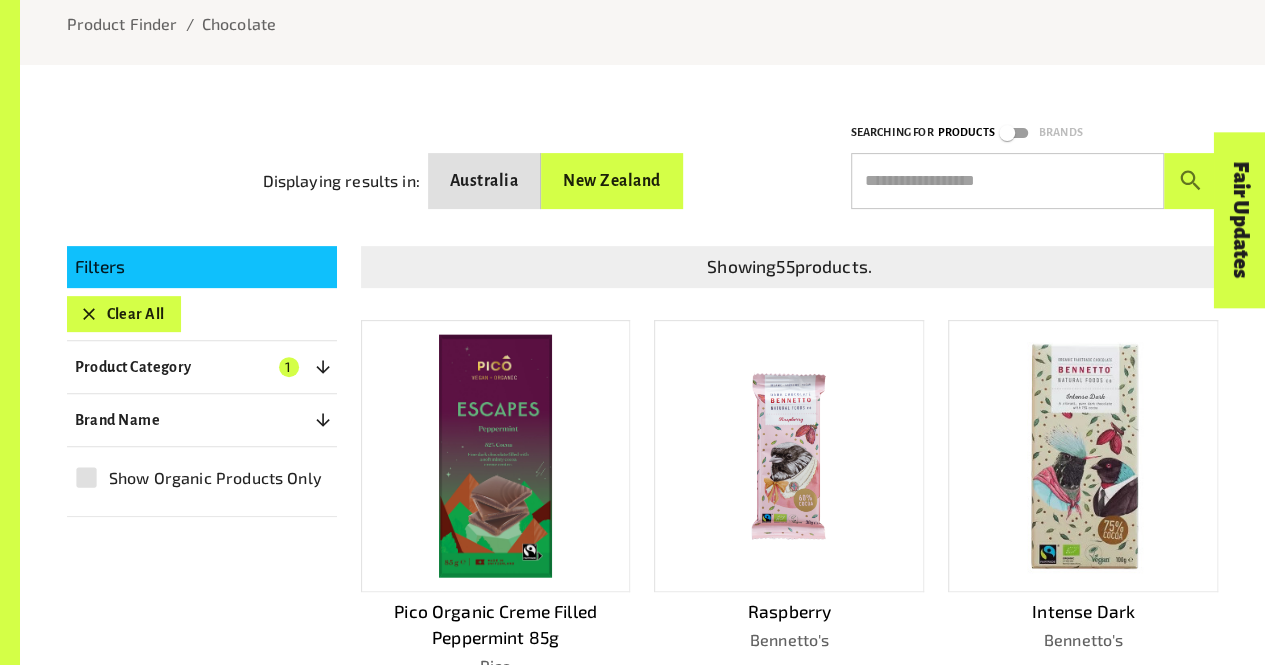 click on "Australia" at bounding box center [484, 181] 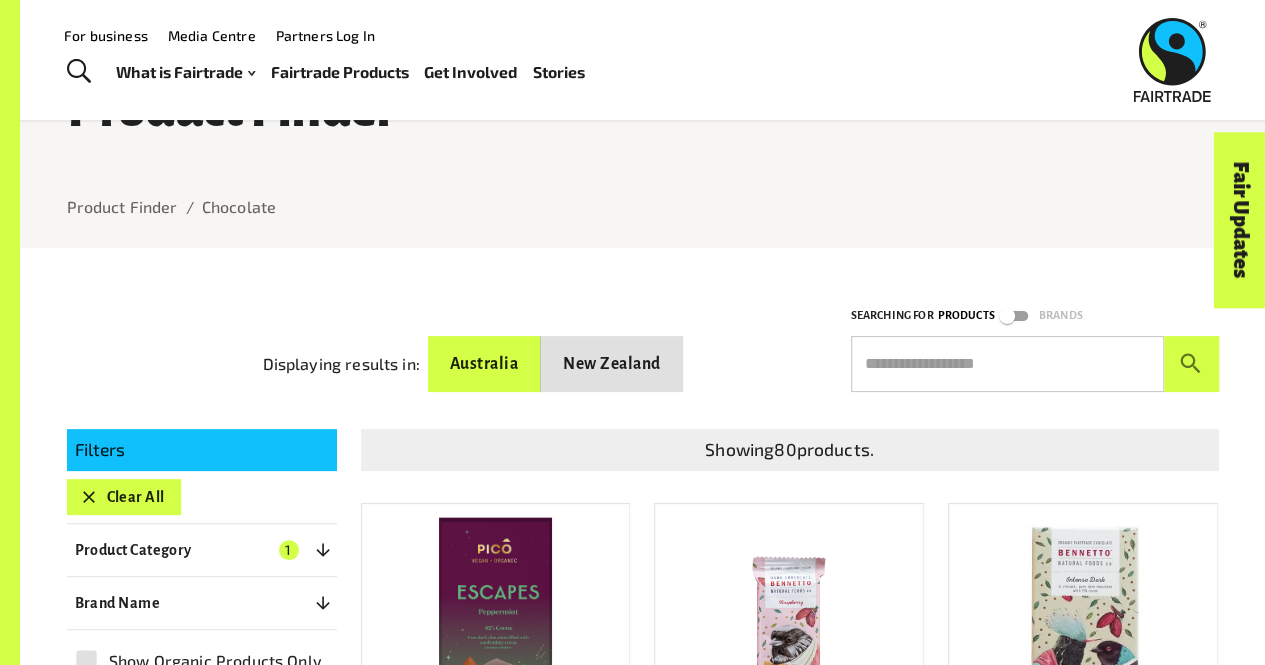scroll, scrollTop: 0, scrollLeft: 0, axis: both 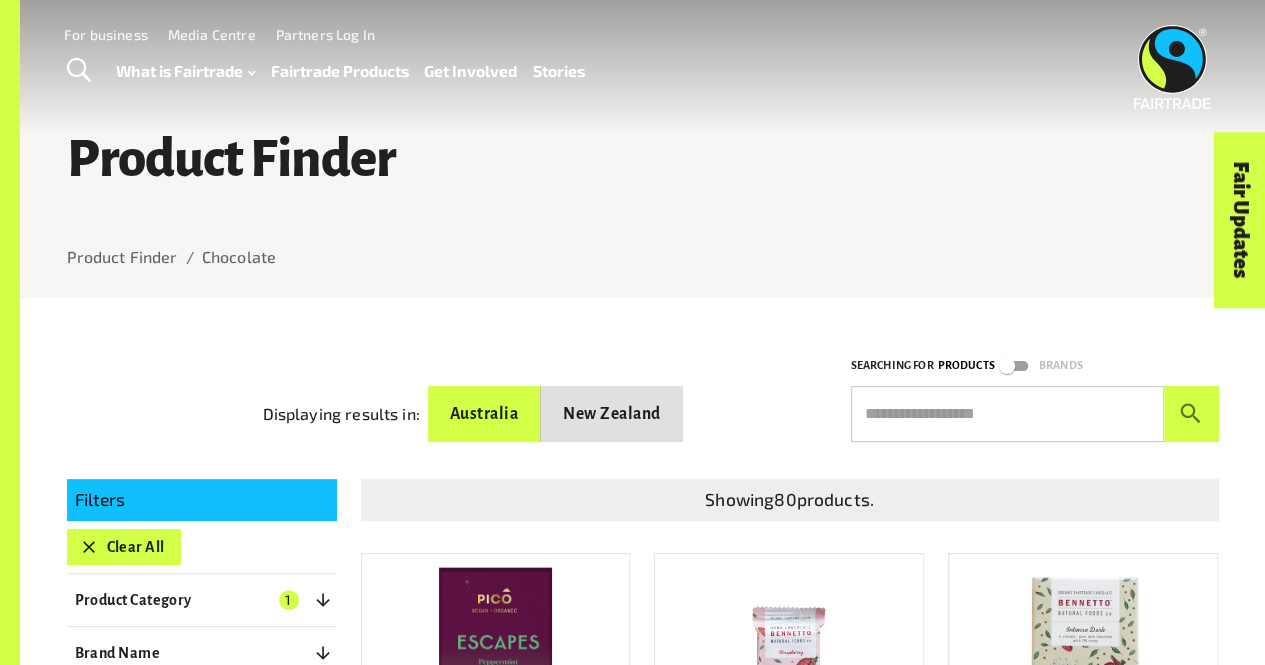 click on "New Zealand" at bounding box center (611, 414) 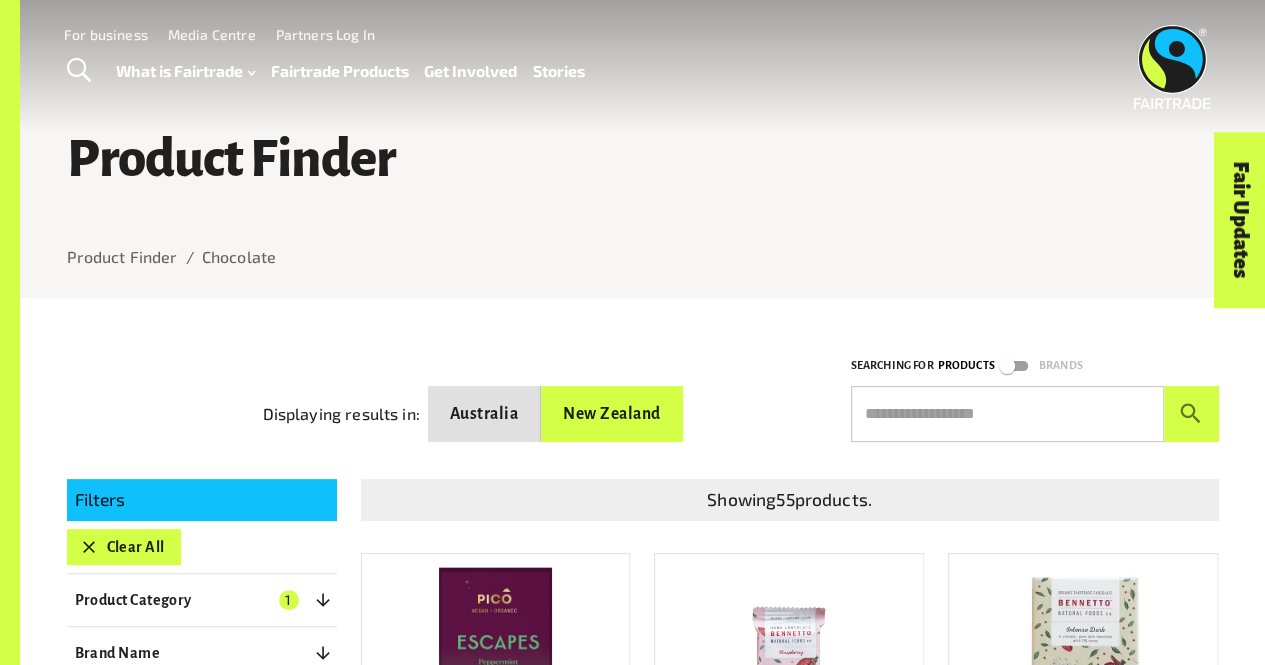 click on "New Zealand" at bounding box center (611, 414) 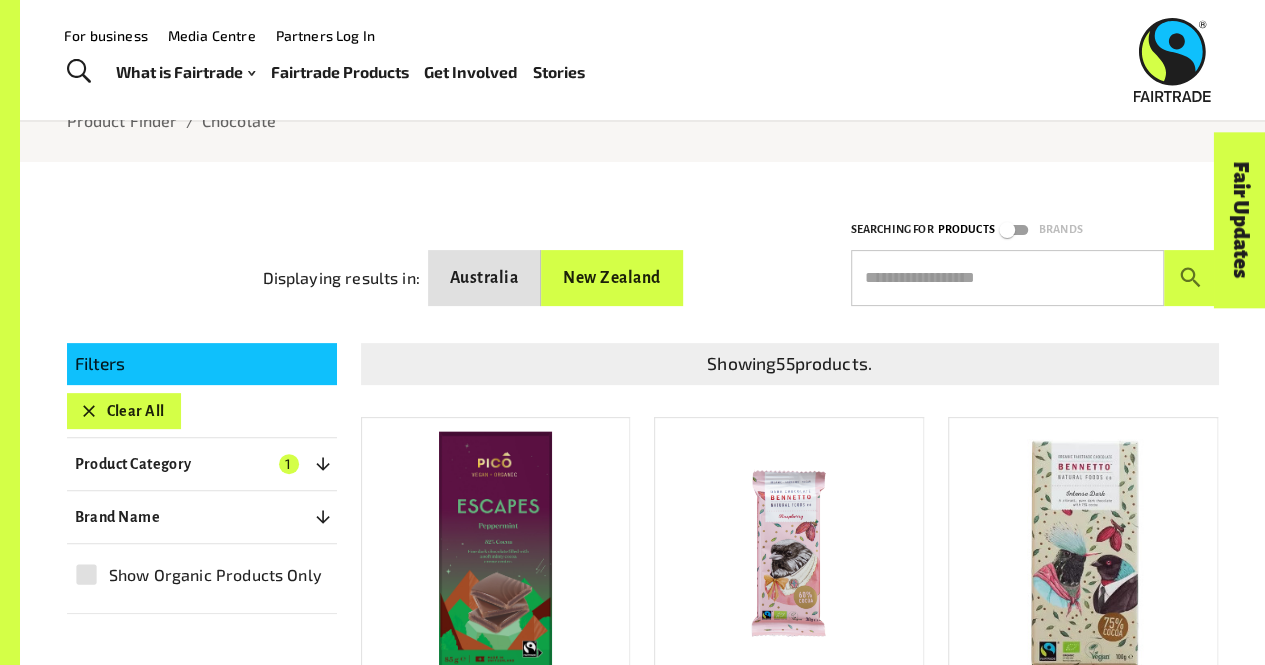 scroll, scrollTop: 0, scrollLeft: 0, axis: both 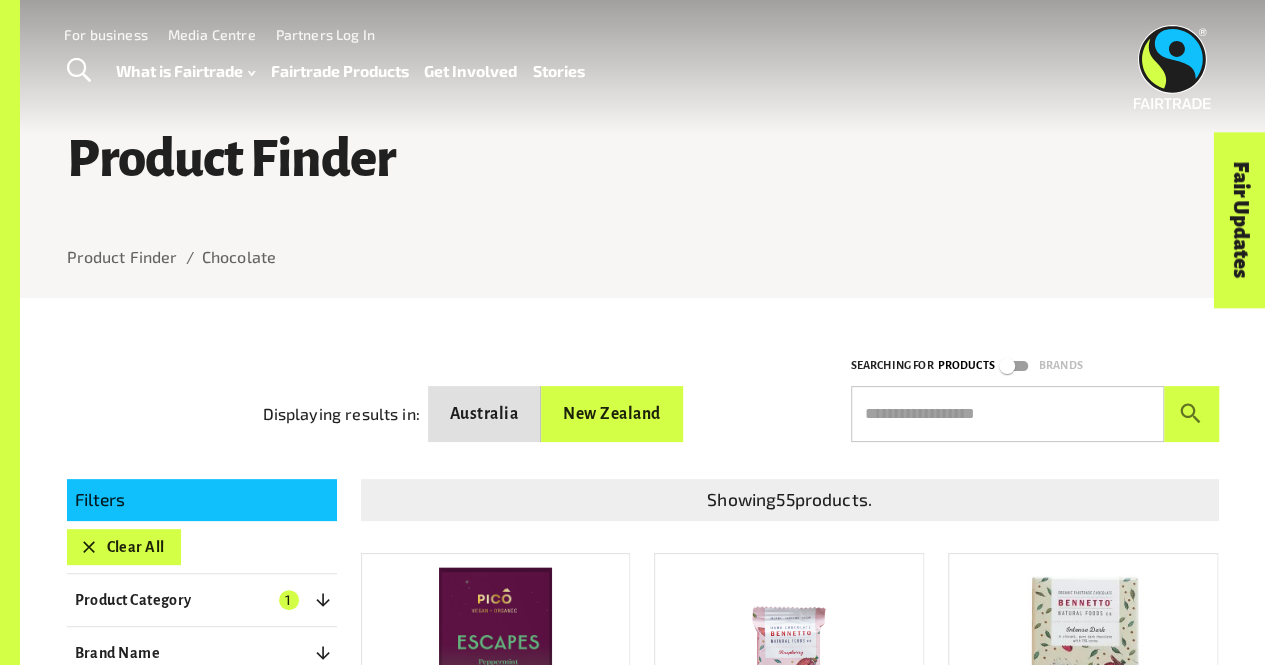 click on "Australia" at bounding box center (484, 414) 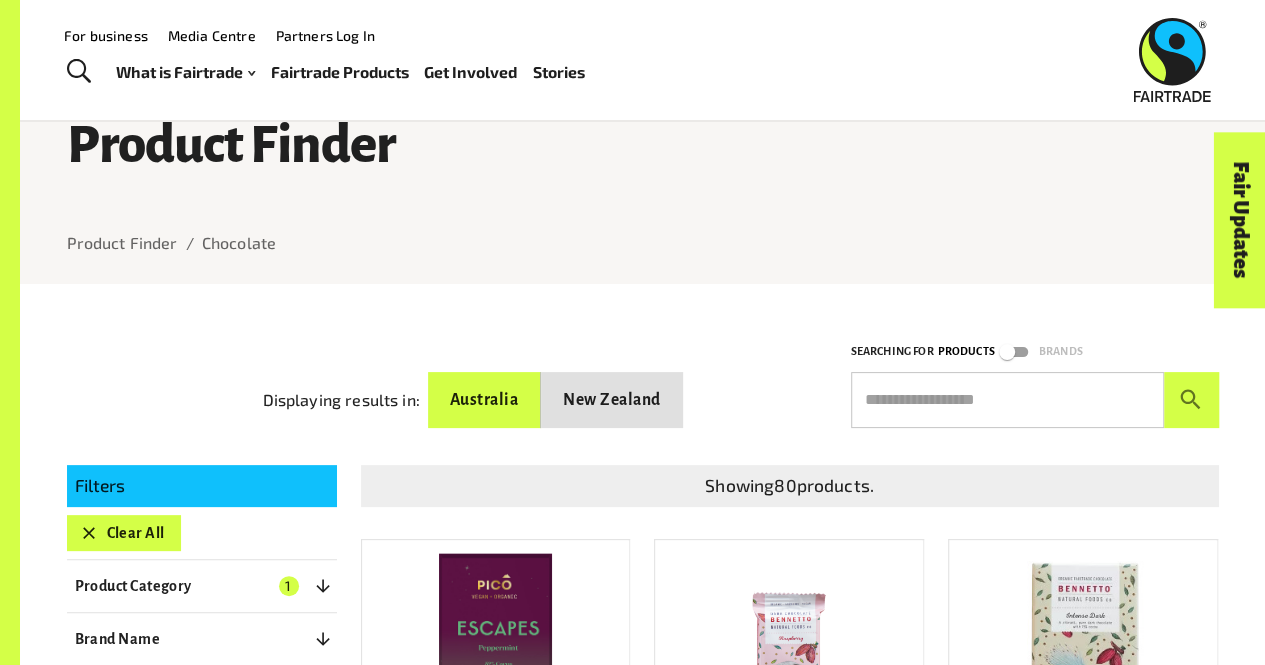 scroll, scrollTop: 0, scrollLeft: 0, axis: both 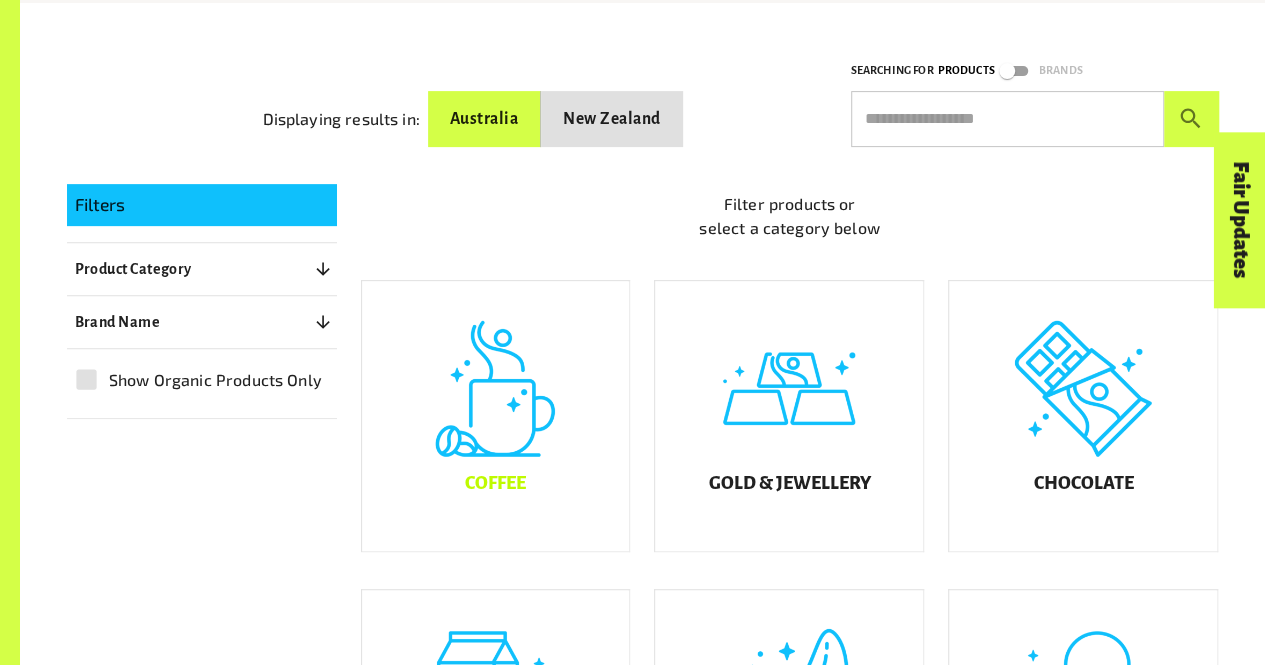 click on "Coffee" at bounding box center (496, 416) 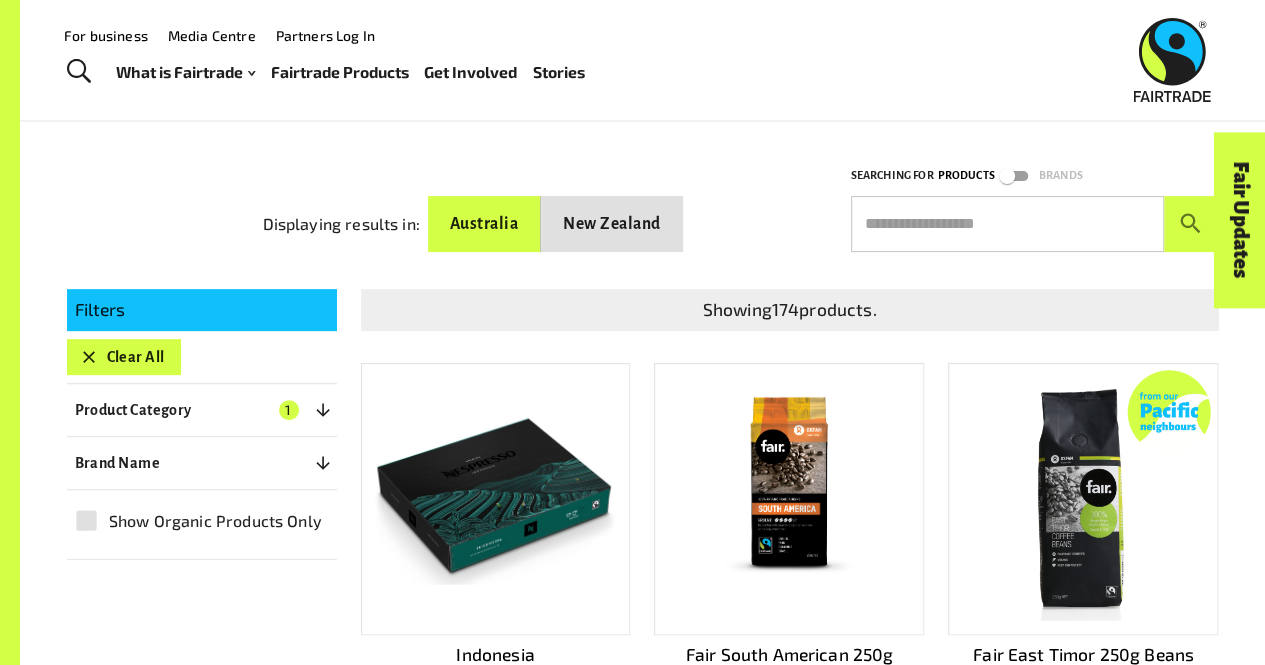 scroll, scrollTop: 0, scrollLeft: 0, axis: both 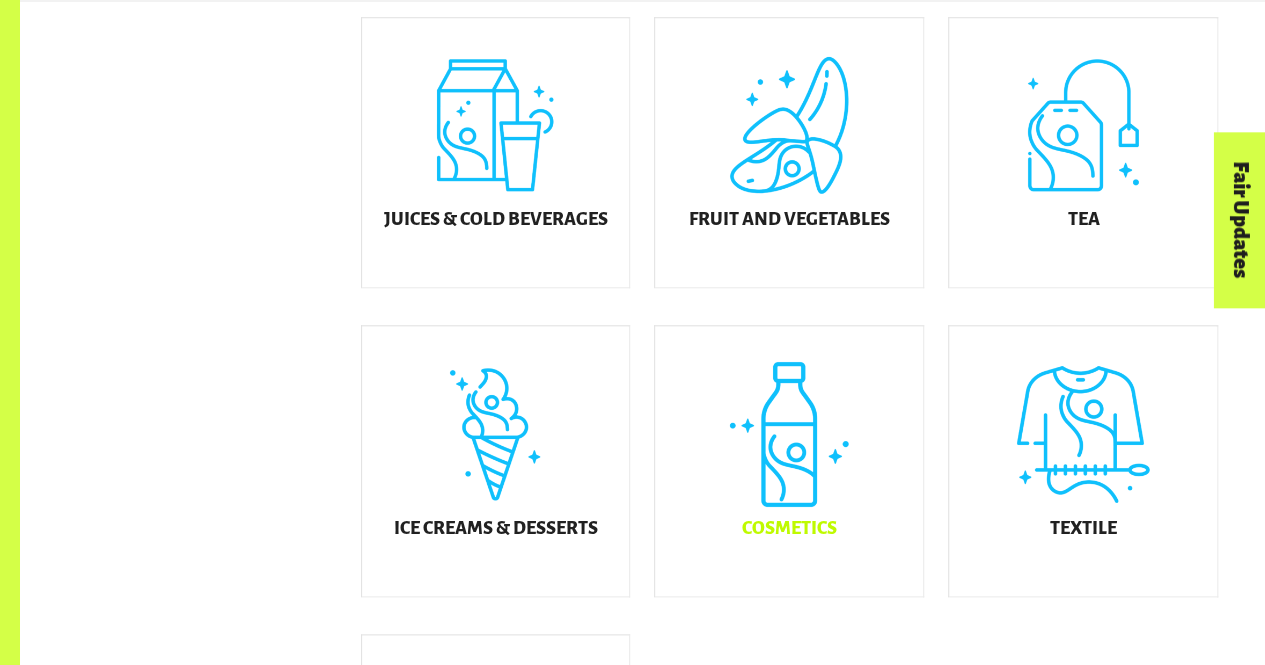 click on "Cosmetics" at bounding box center (789, 461) 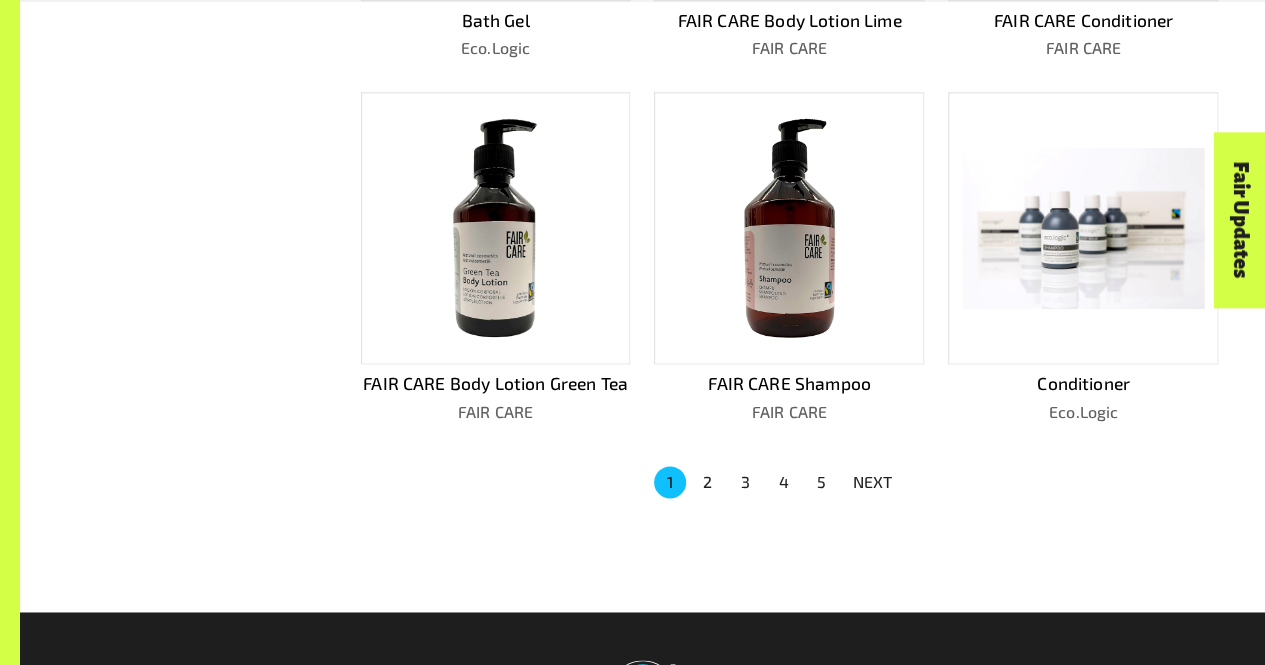 scroll, scrollTop: 1192, scrollLeft: 0, axis: vertical 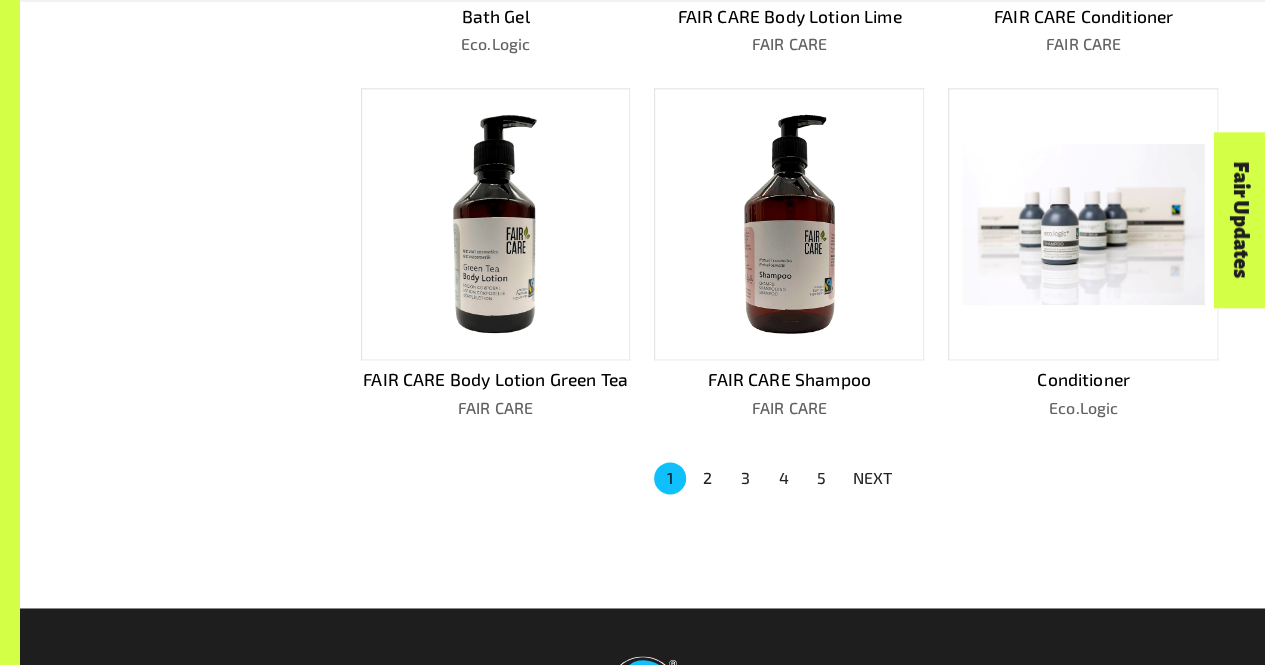 click on "NEXT" at bounding box center [873, 478] 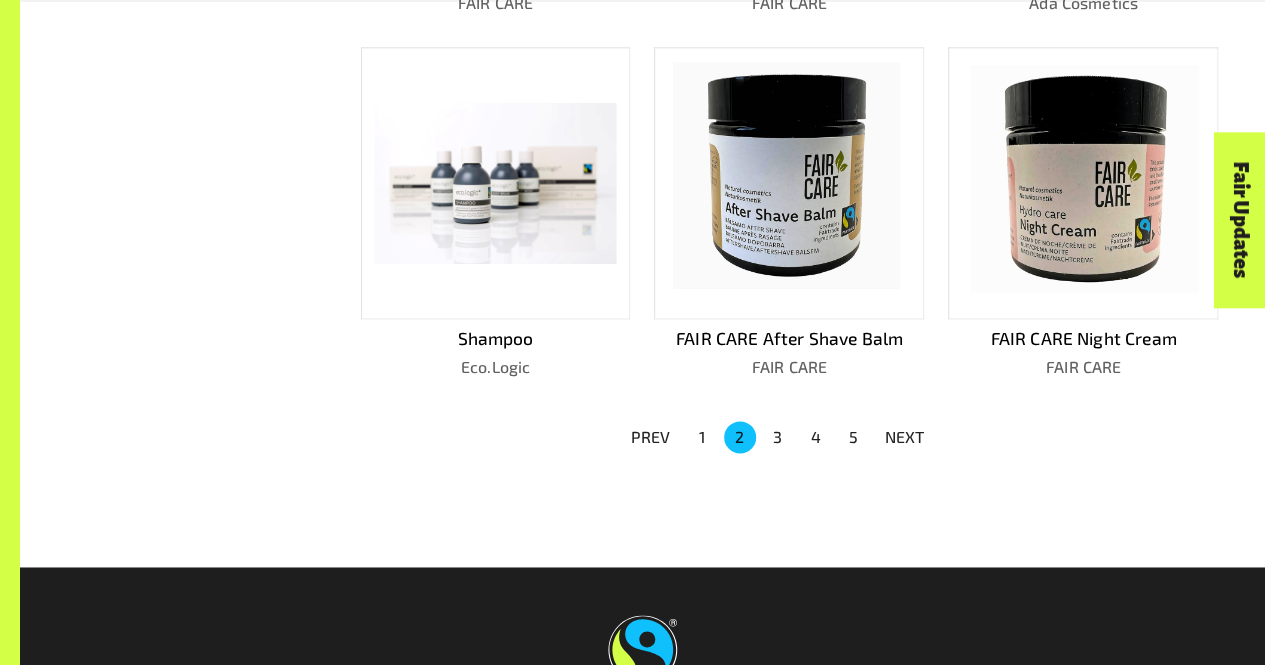 scroll, scrollTop: 1238, scrollLeft: 0, axis: vertical 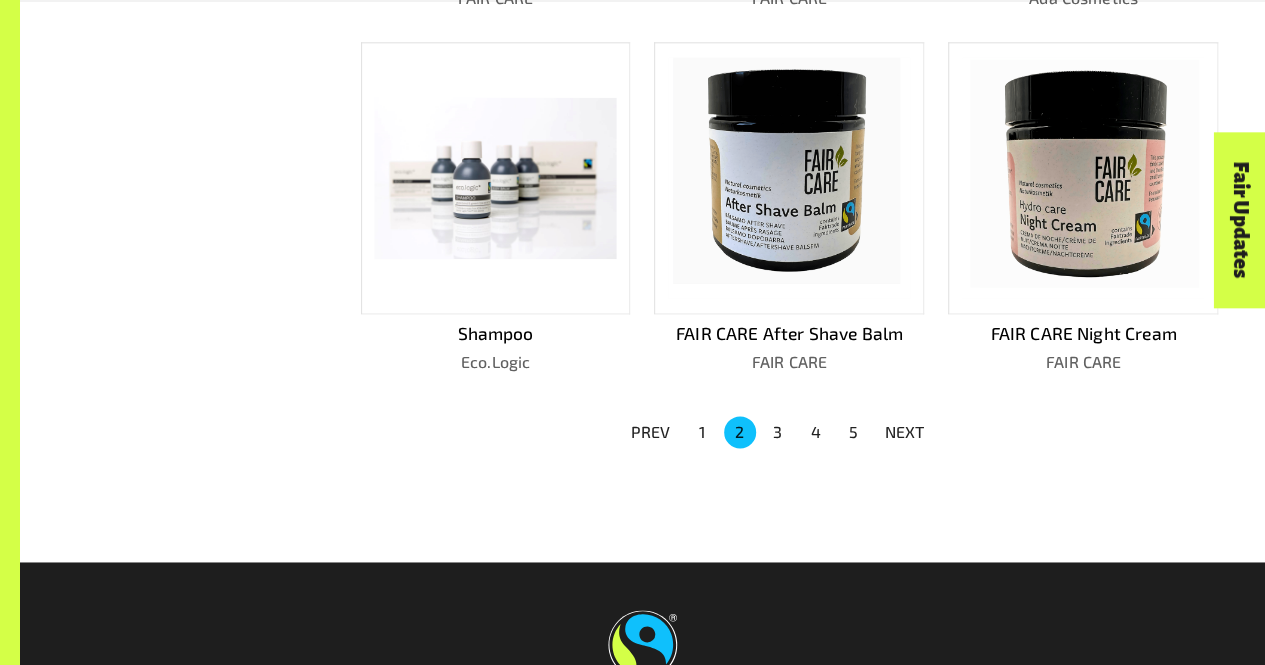 click on "NEXT" at bounding box center [905, 432] 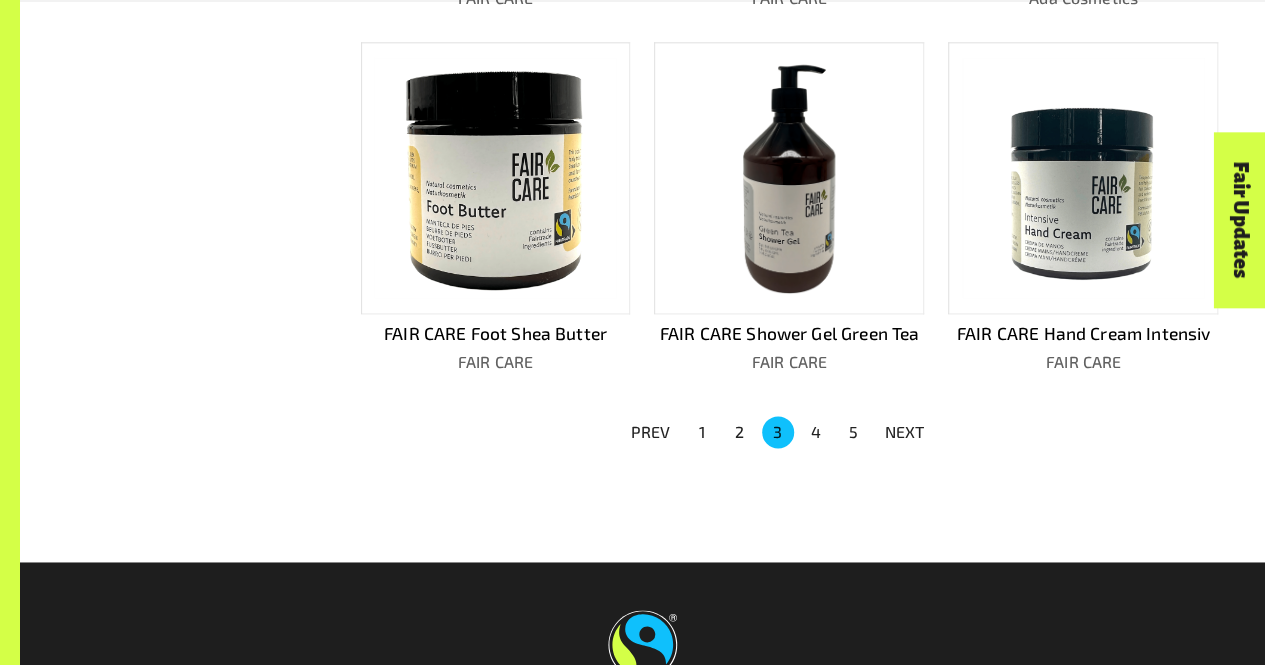 click on "NEXT" at bounding box center [905, 432] 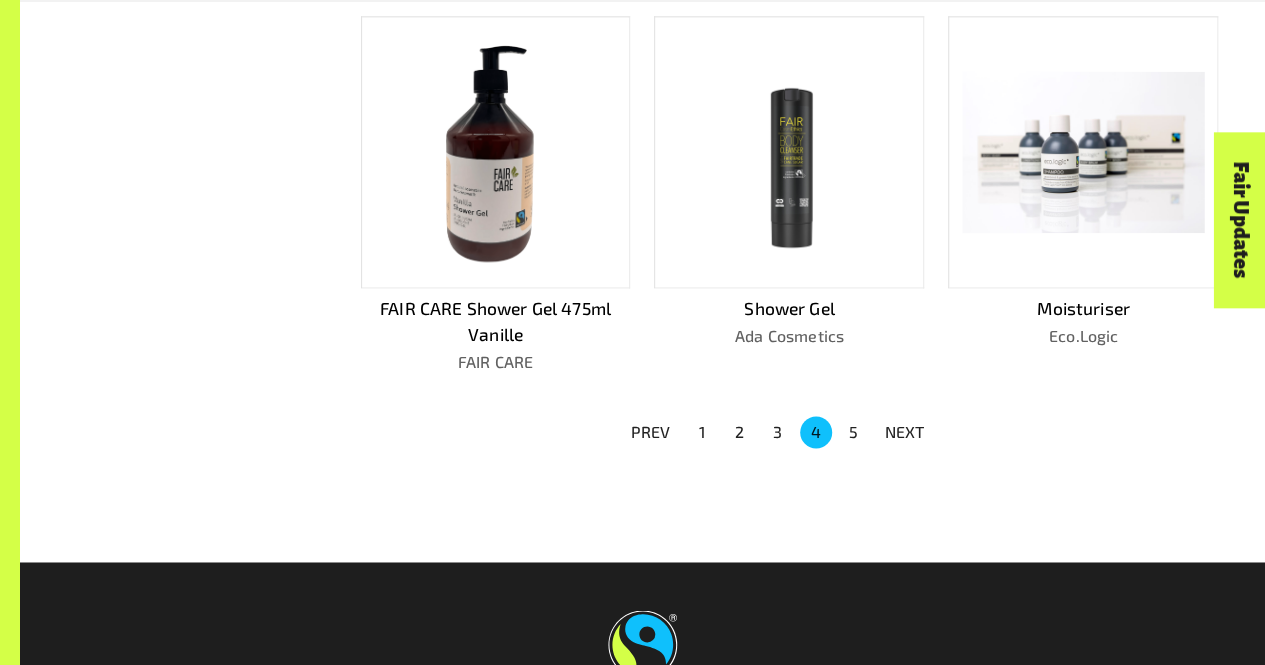 scroll, scrollTop: 1295, scrollLeft: 0, axis: vertical 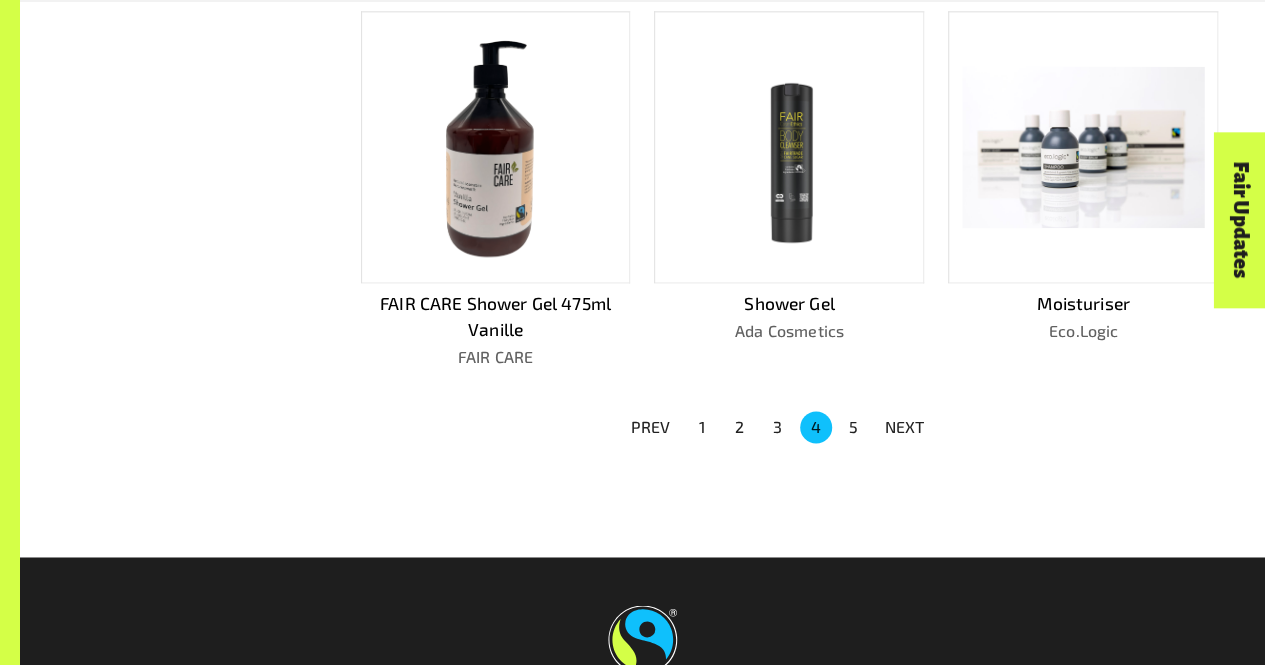 click on "NEXT" at bounding box center [905, 427] 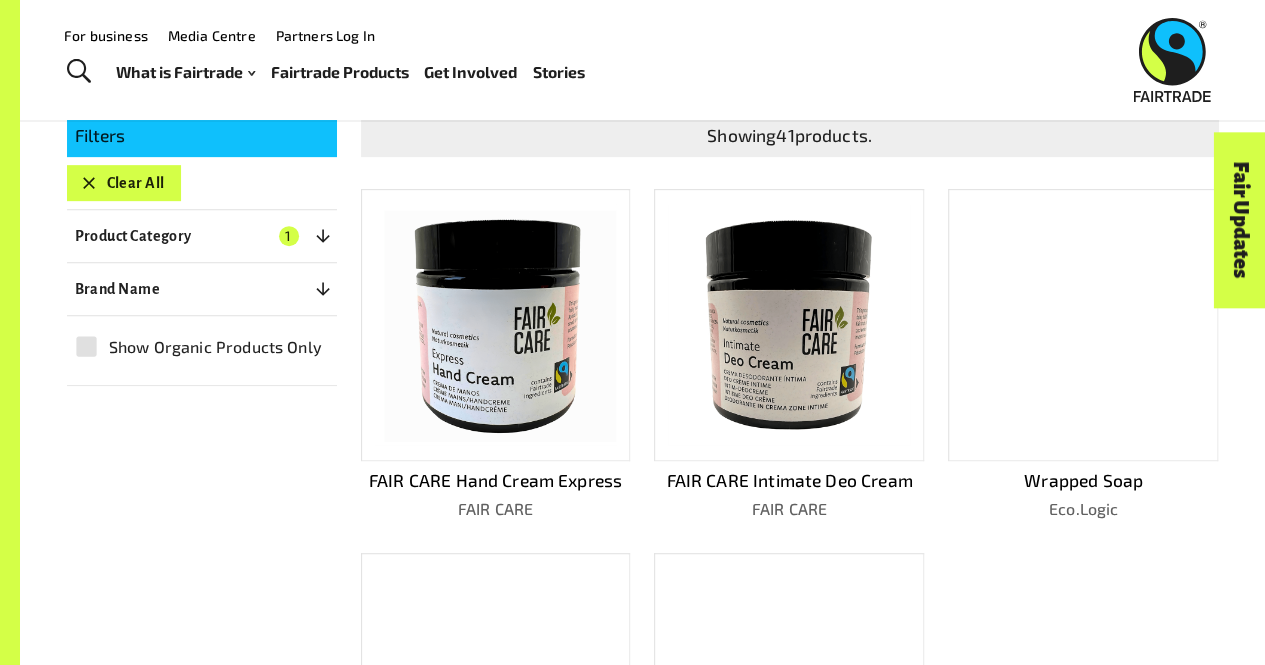 scroll, scrollTop: 363, scrollLeft: 0, axis: vertical 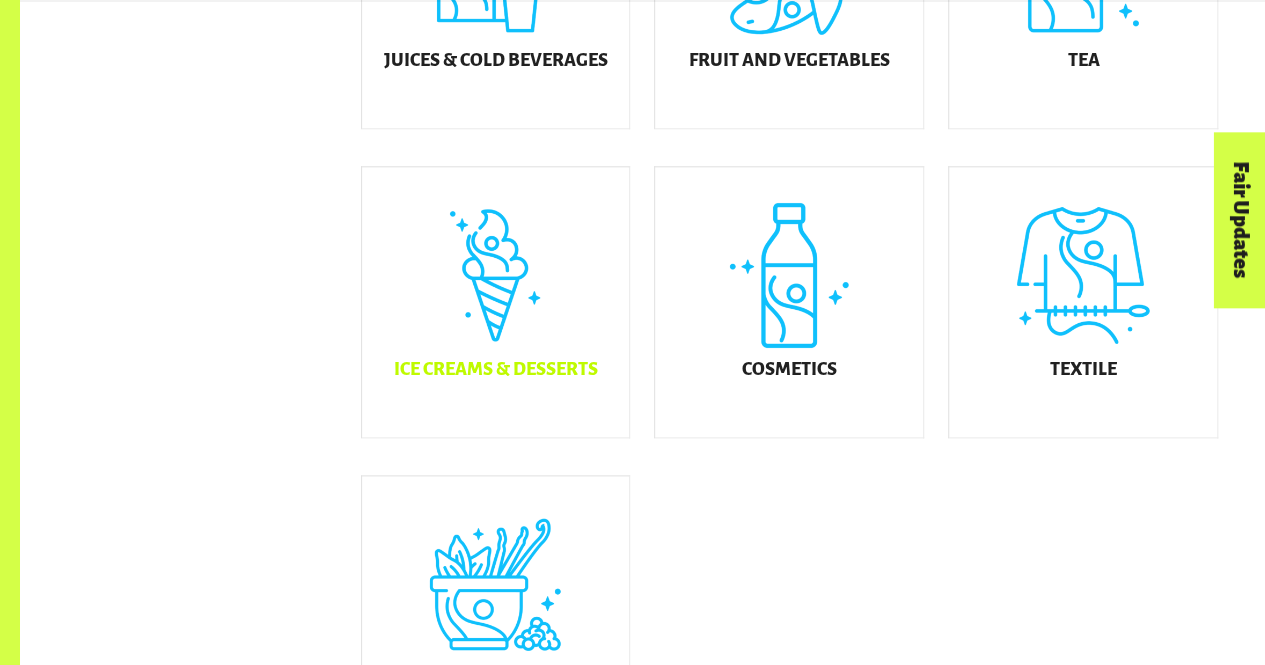 click on "Ice Creams & Desserts" at bounding box center (496, 302) 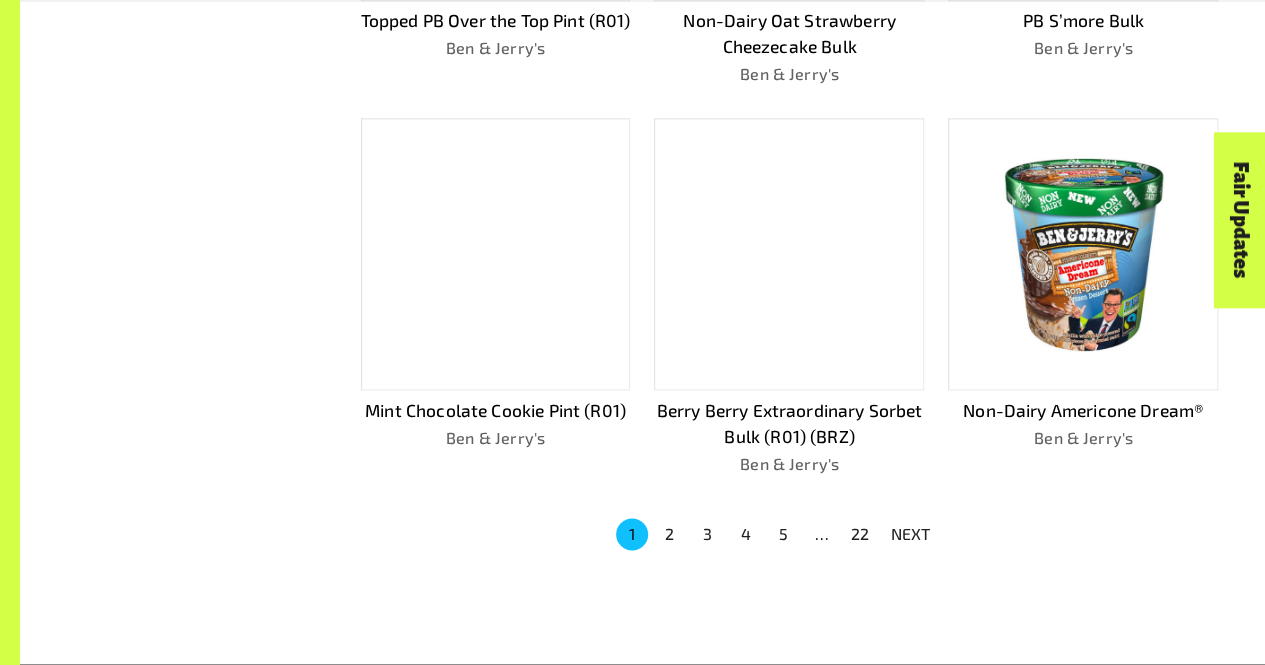 scroll, scrollTop: 1212, scrollLeft: 0, axis: vertical 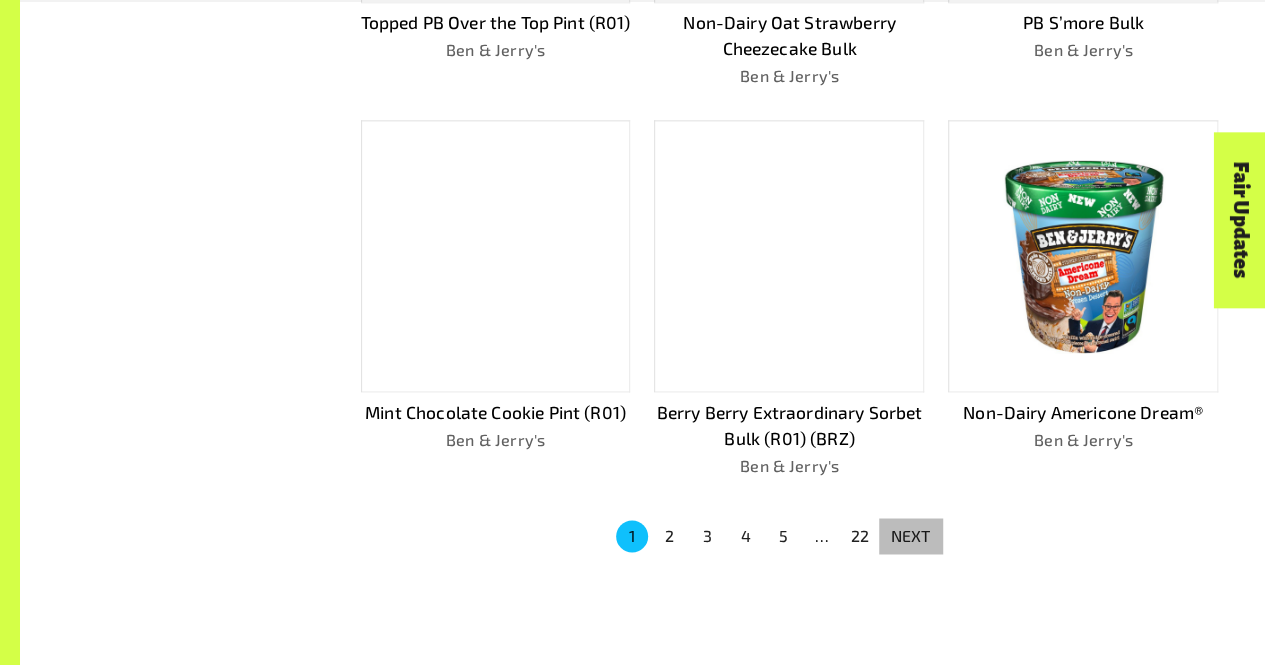 click on "NEXT" at bounding box center [911, 536] 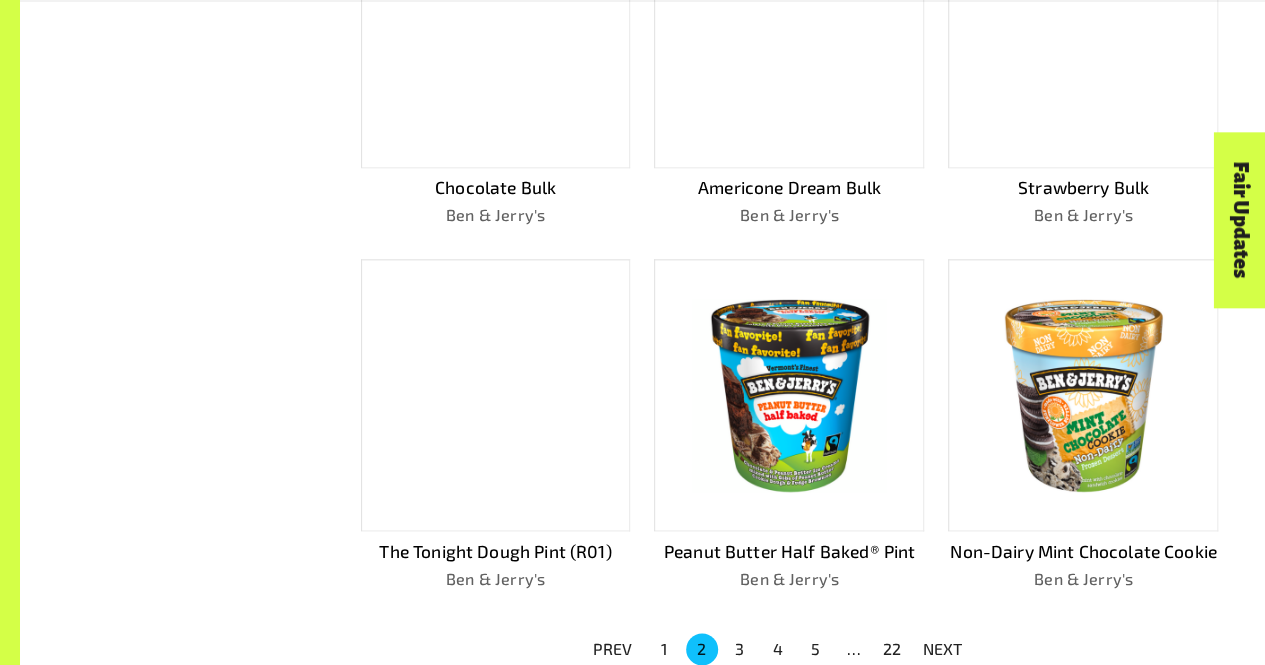 scroll, scrollTop: 1079, scrollLeft: 0, axis: vertical 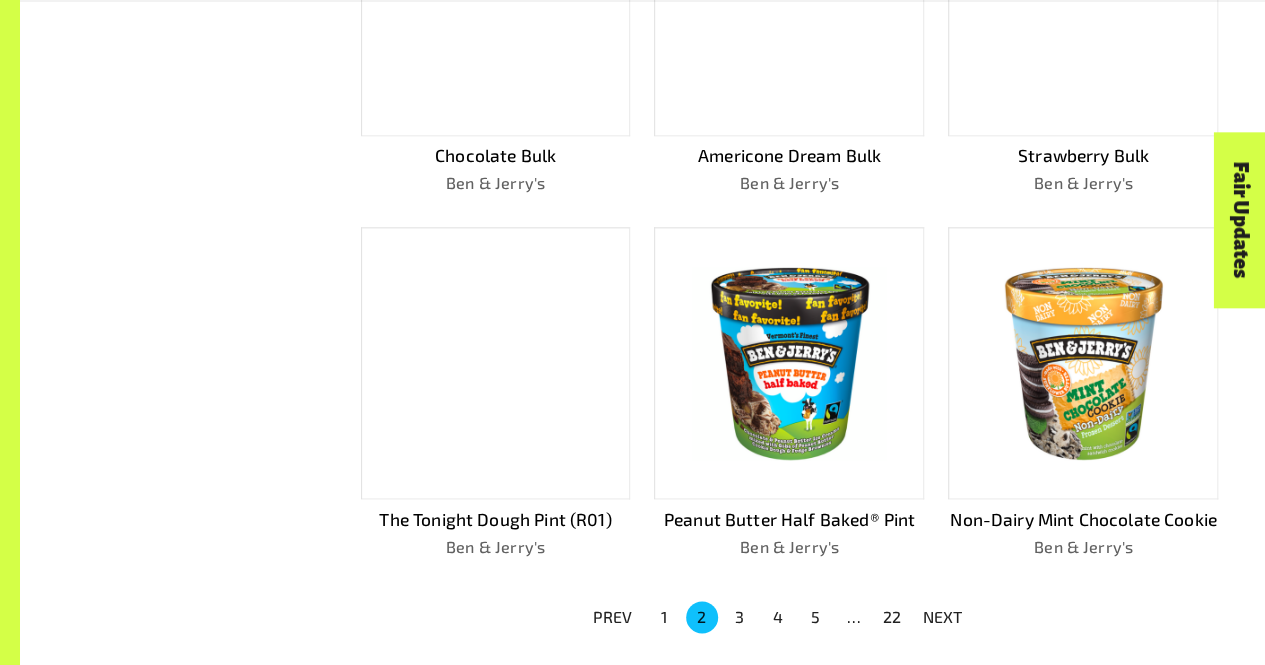click on "NEXT" at bounding box center (943, 617) 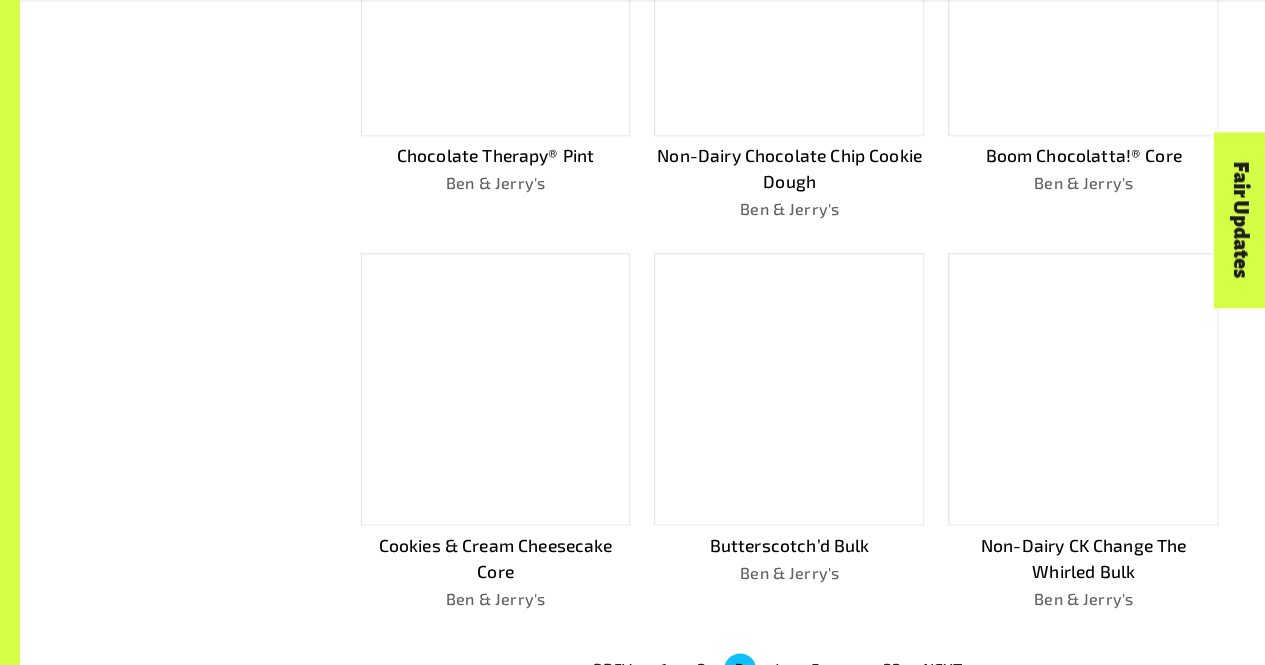 scroll, scrollTop: 1131, scrollLeft: 0, axis: vertical 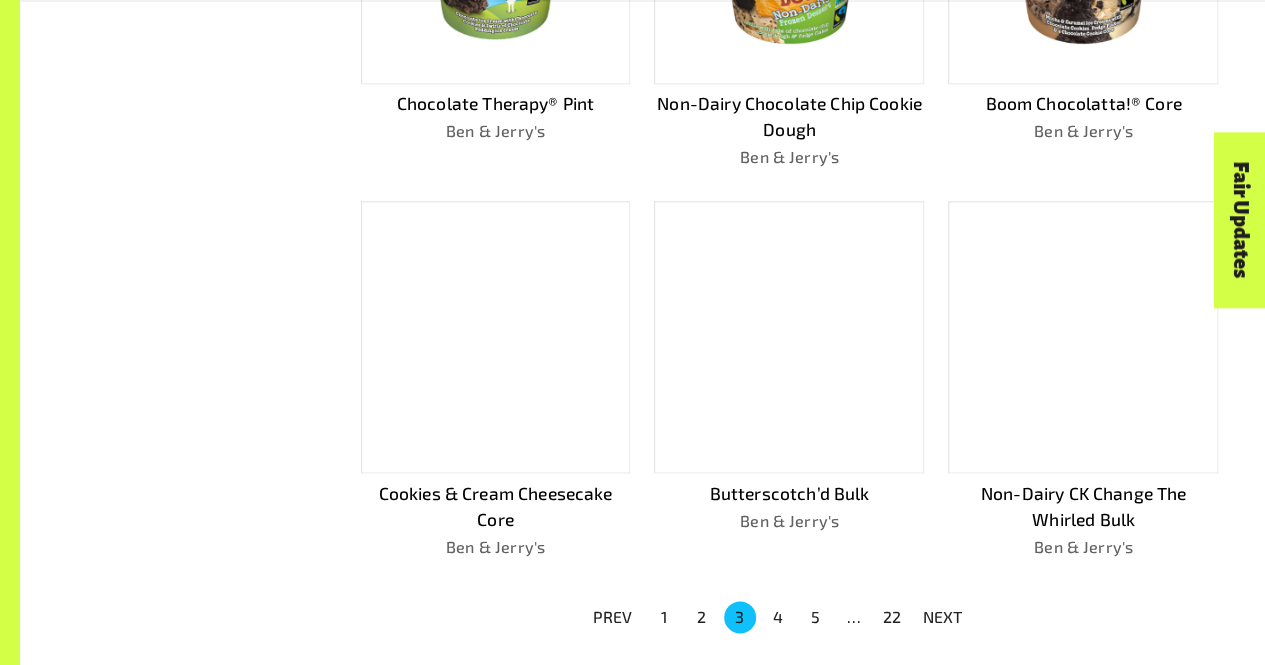 click on "NEXT" at bounding box center (943, 617) 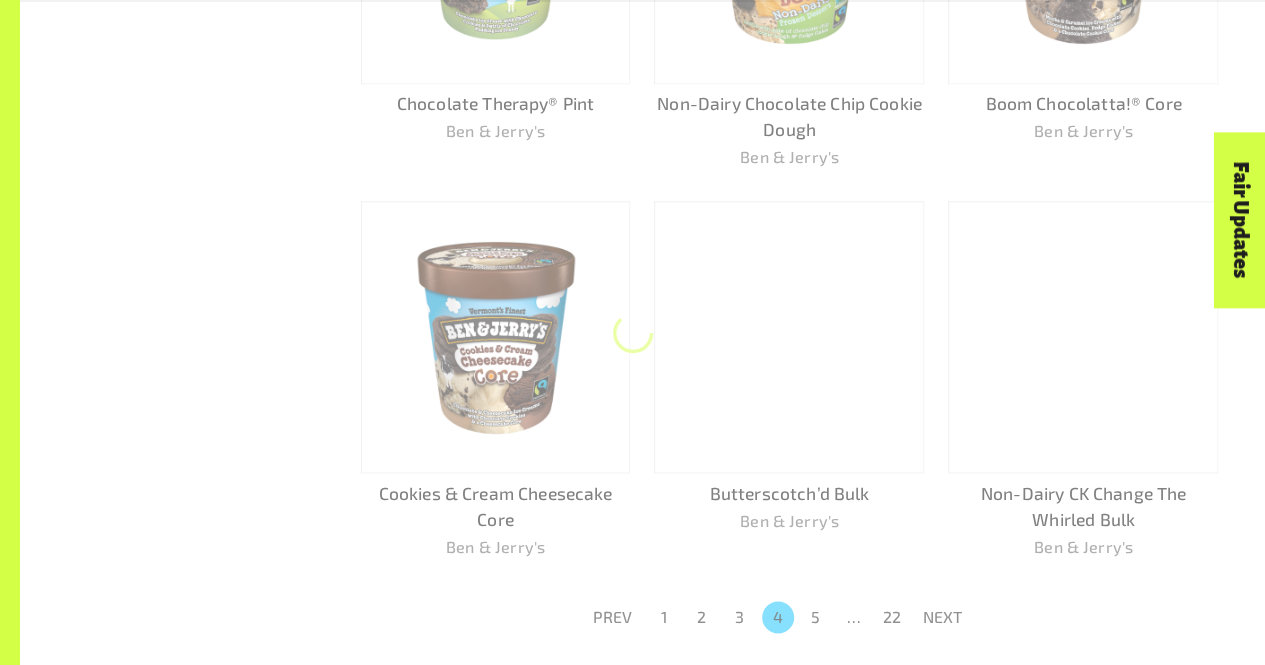 scroll, scrollTop: 1079, scrollLeft: 0, axis: vertical 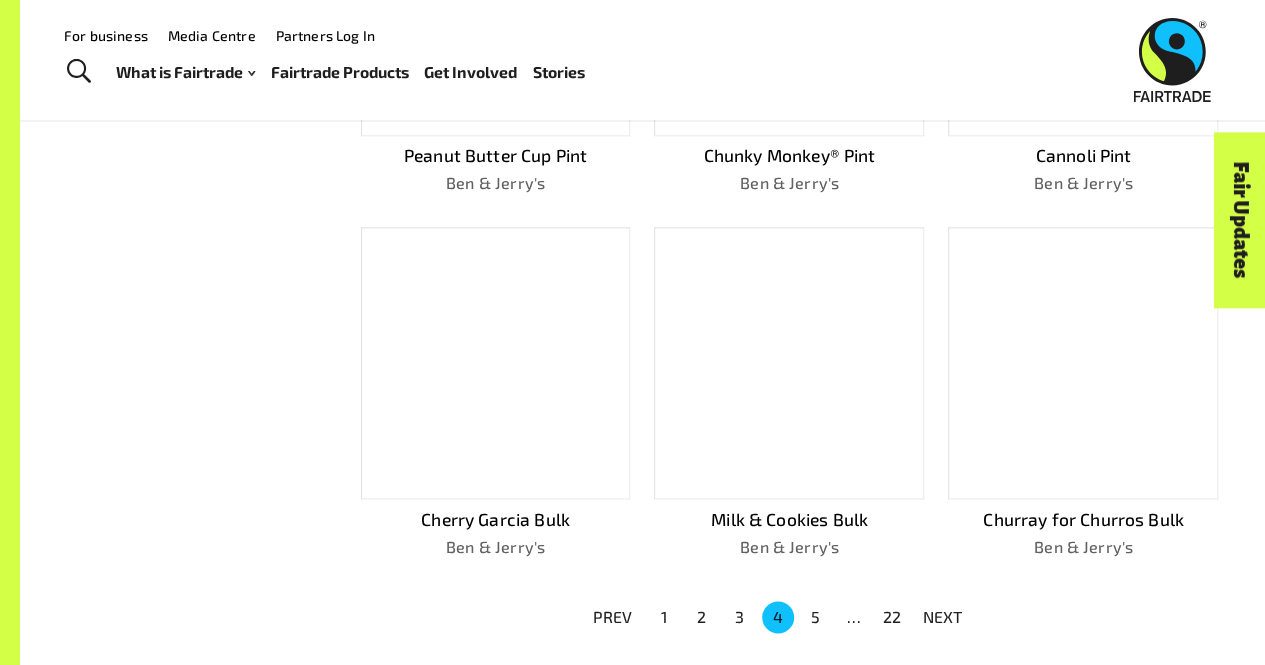 click on "NEXT" at bounding box center [943, 617] 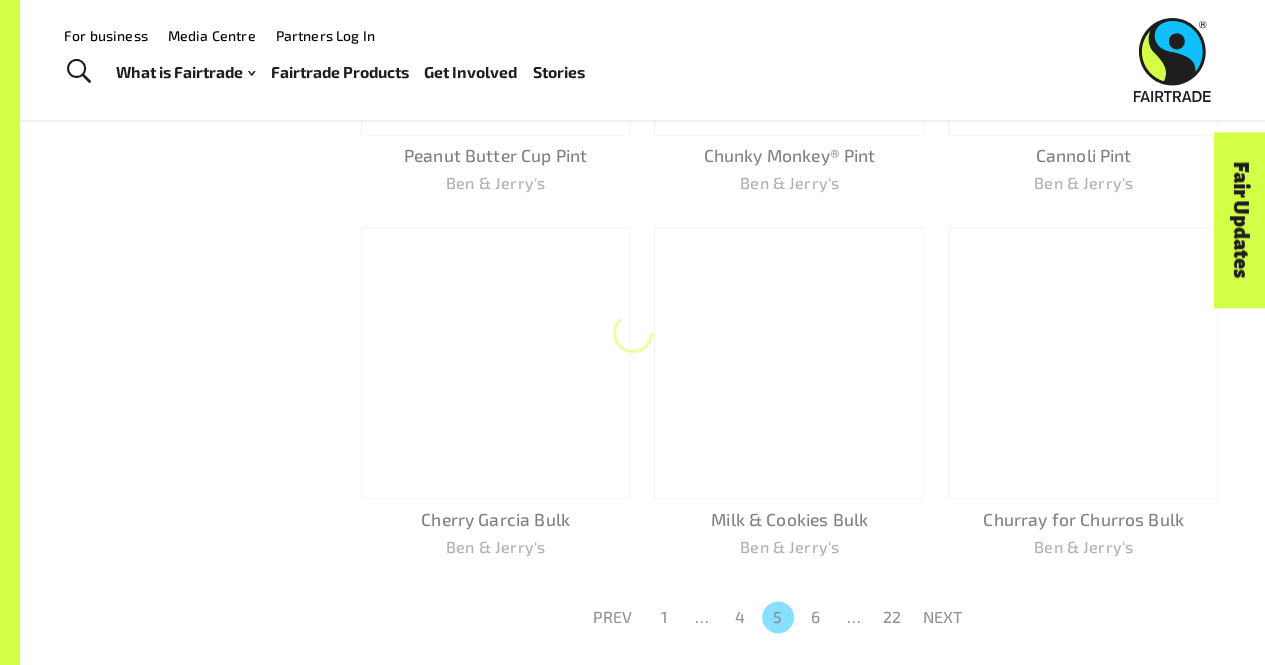 click on "NEXT" at bounding box center (943, 617) 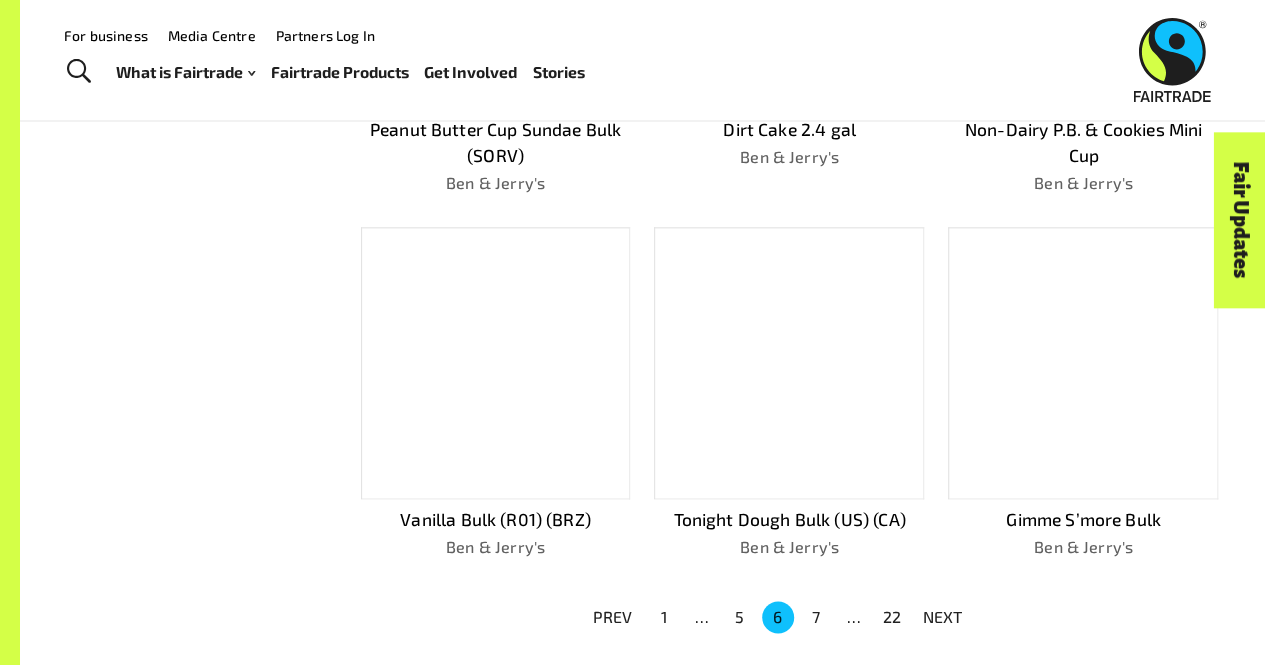 click on "NEXT" at bounding box center [943, 617] 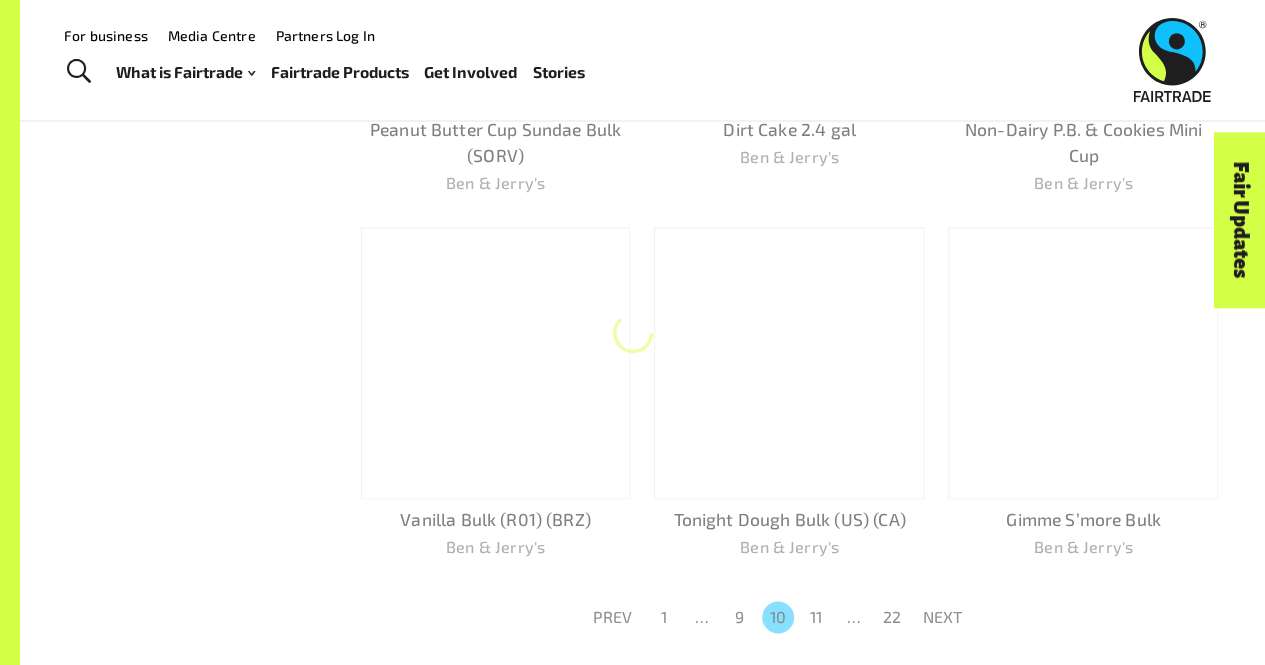 click on "NEXT" at bounding box center (943, 617) 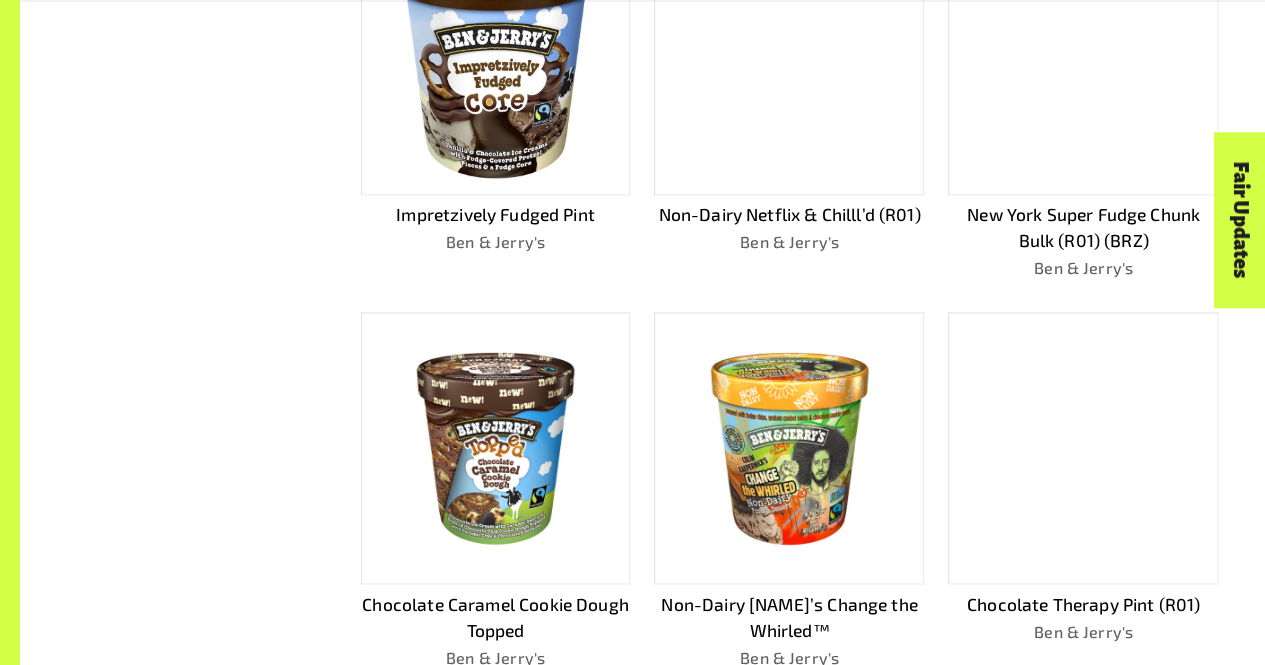 scroll, scrollTop: 1200, scrollLeft: 0, axis: vertical 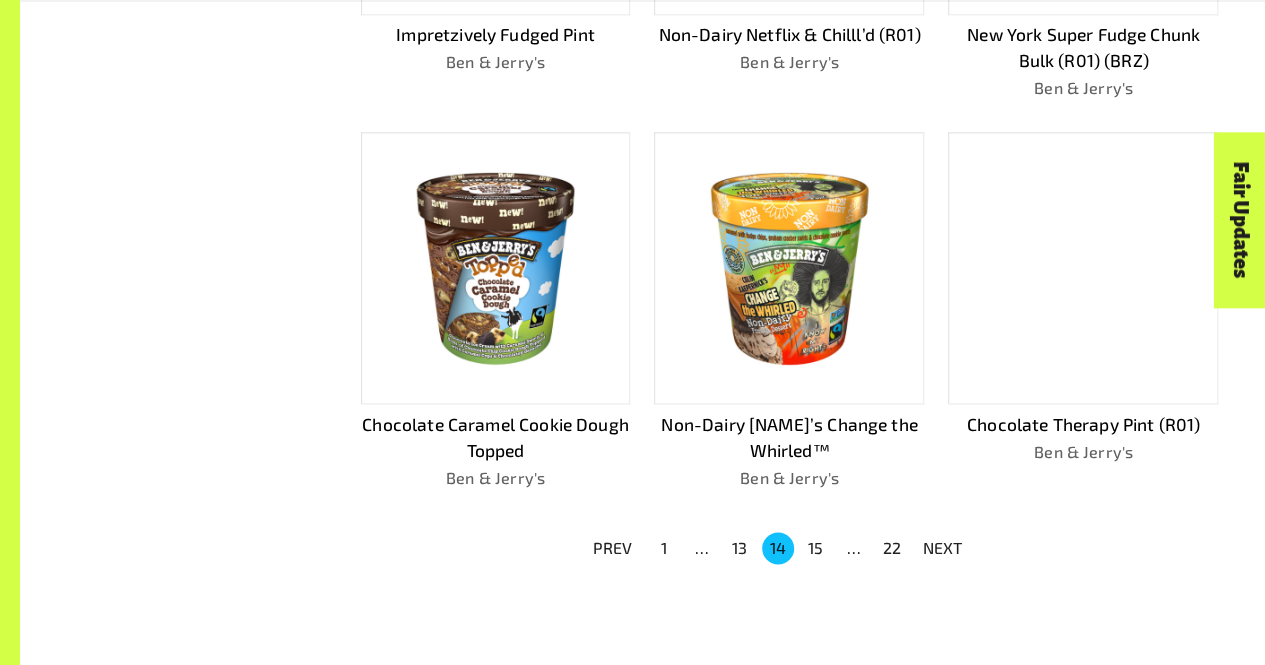 click on "NEXT" at bounding box center [943, 548] 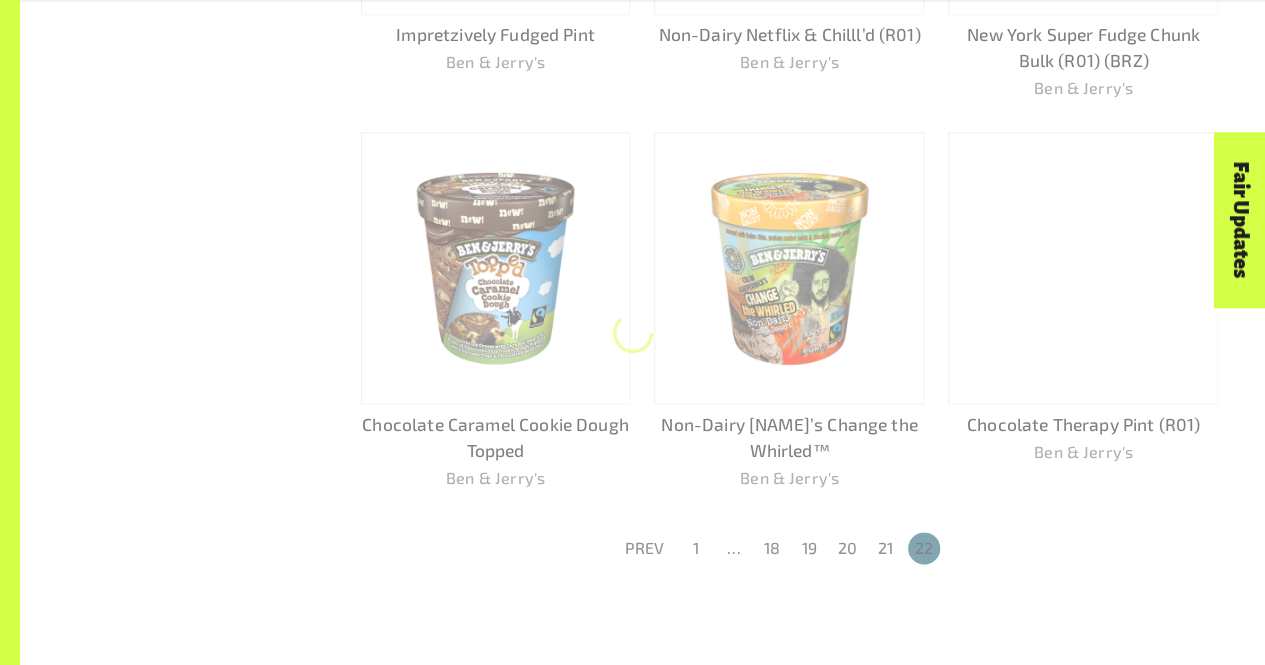 click on "22" at bounding box center (924, 548) 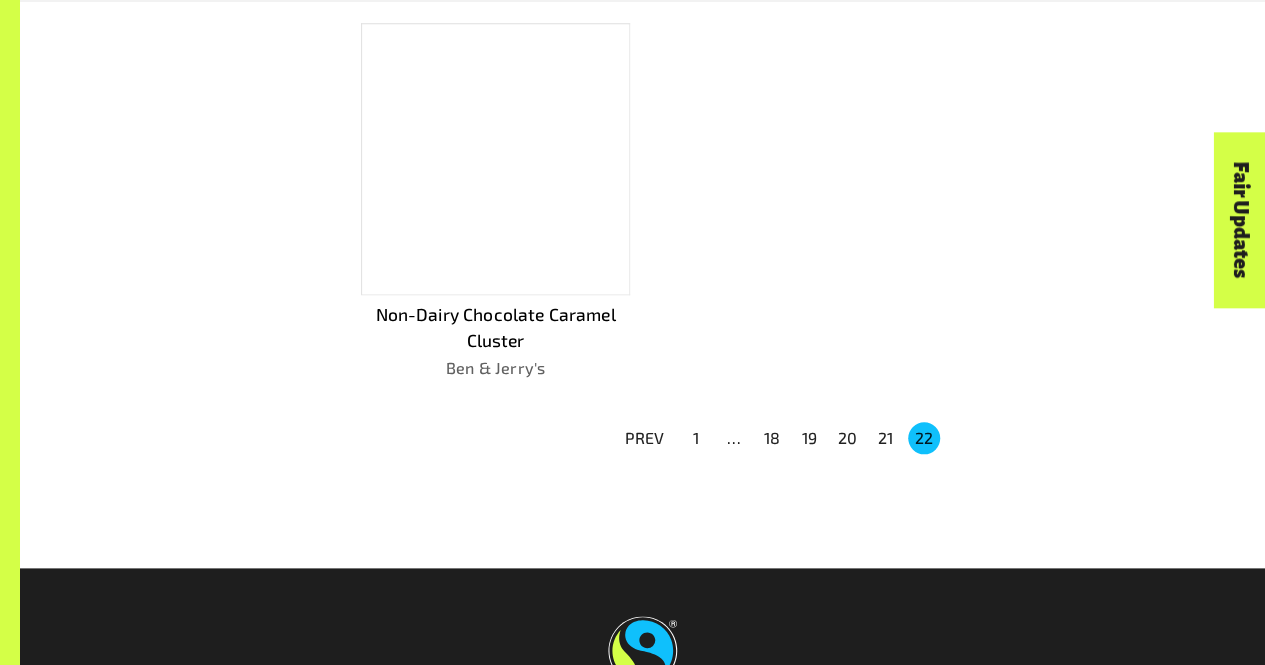 scroll, scrollTop: 923, scrollLeft: 0, axis: vertical 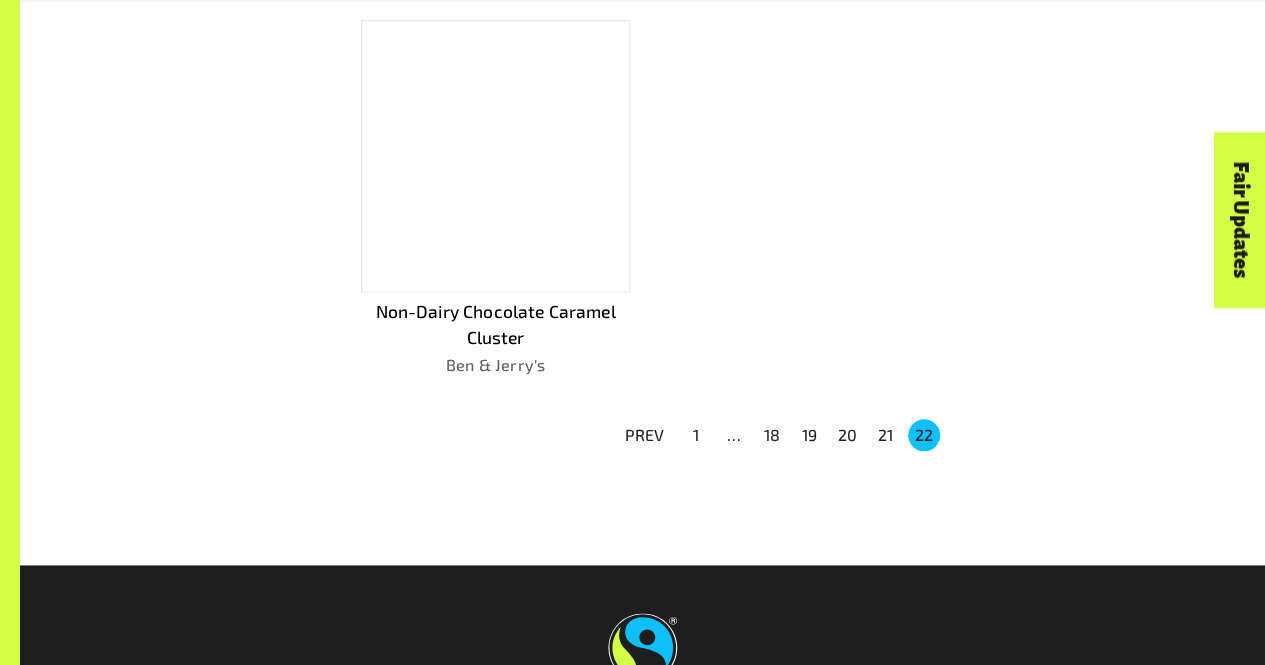 click on "1" at bounding box center (696, 435) 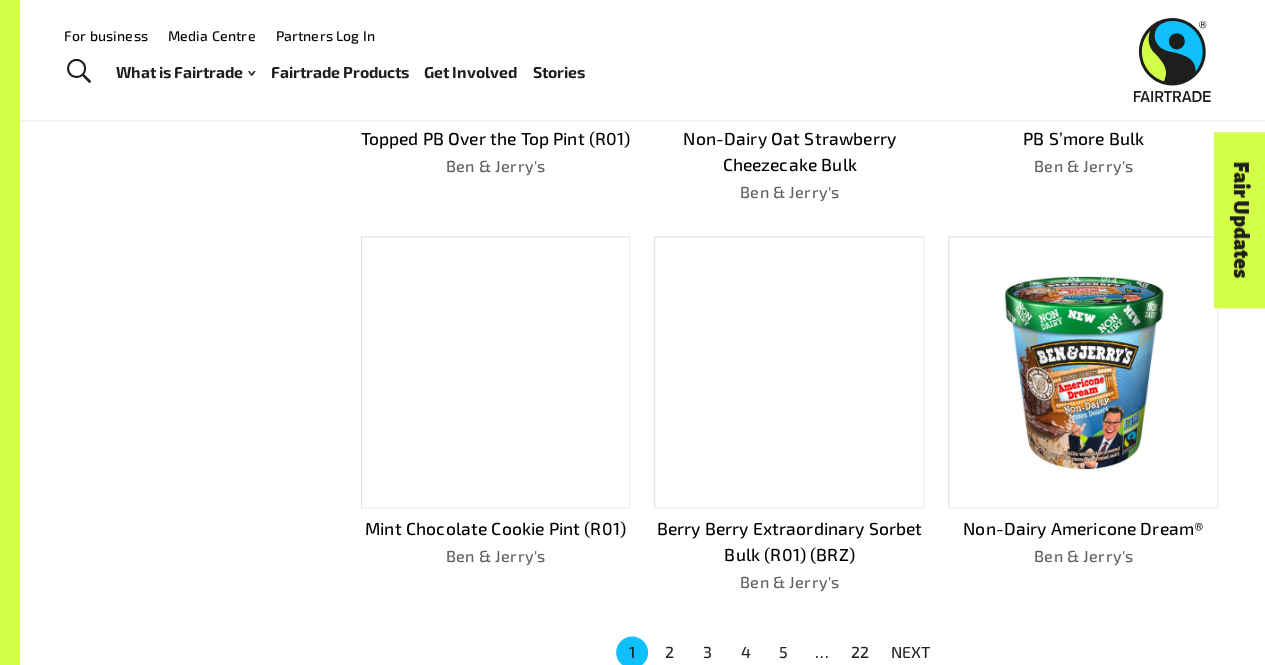 scroll, scrollTop: 1230, scrollLeft: 0, axis: vertical 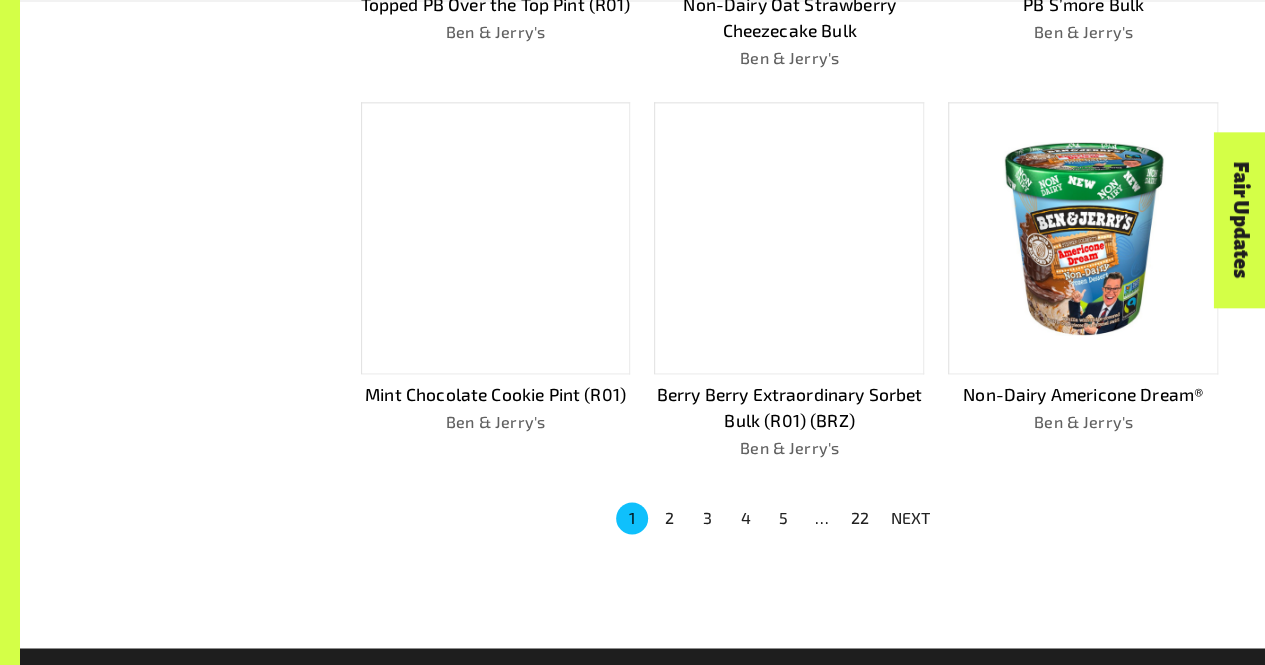 click on "2" at bounding box center (670, 518) 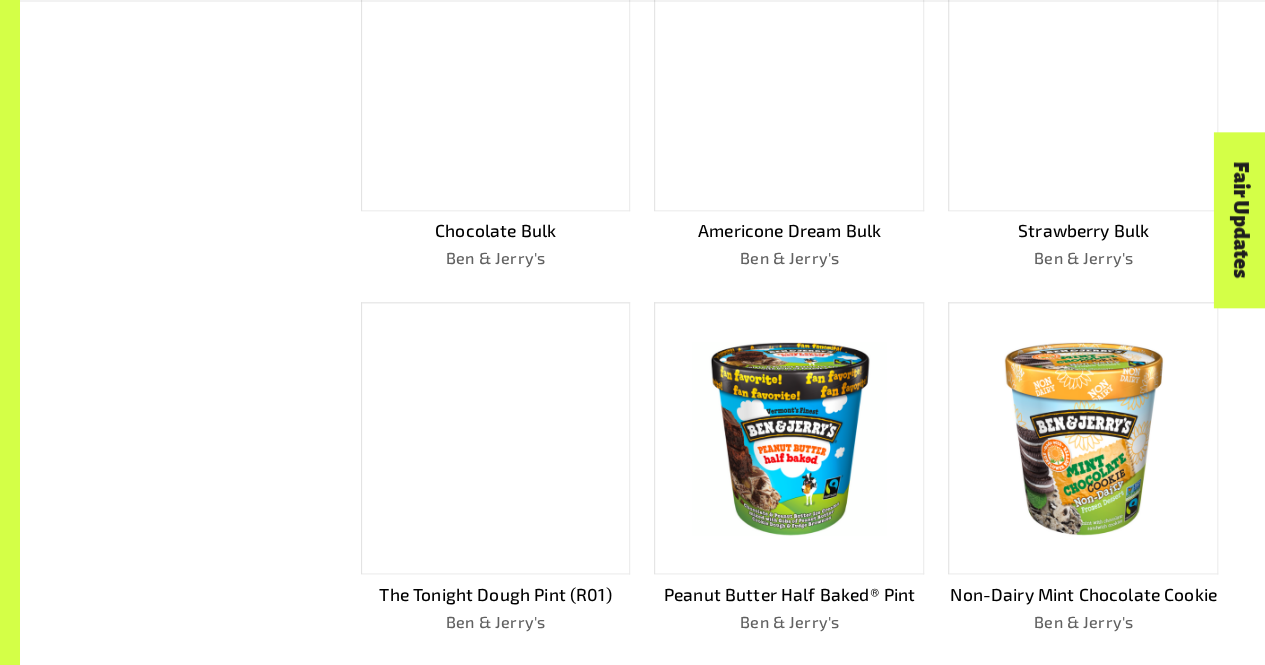 scroll, scrollTop: 1004, scrollLeft: 0, axis: vertical 